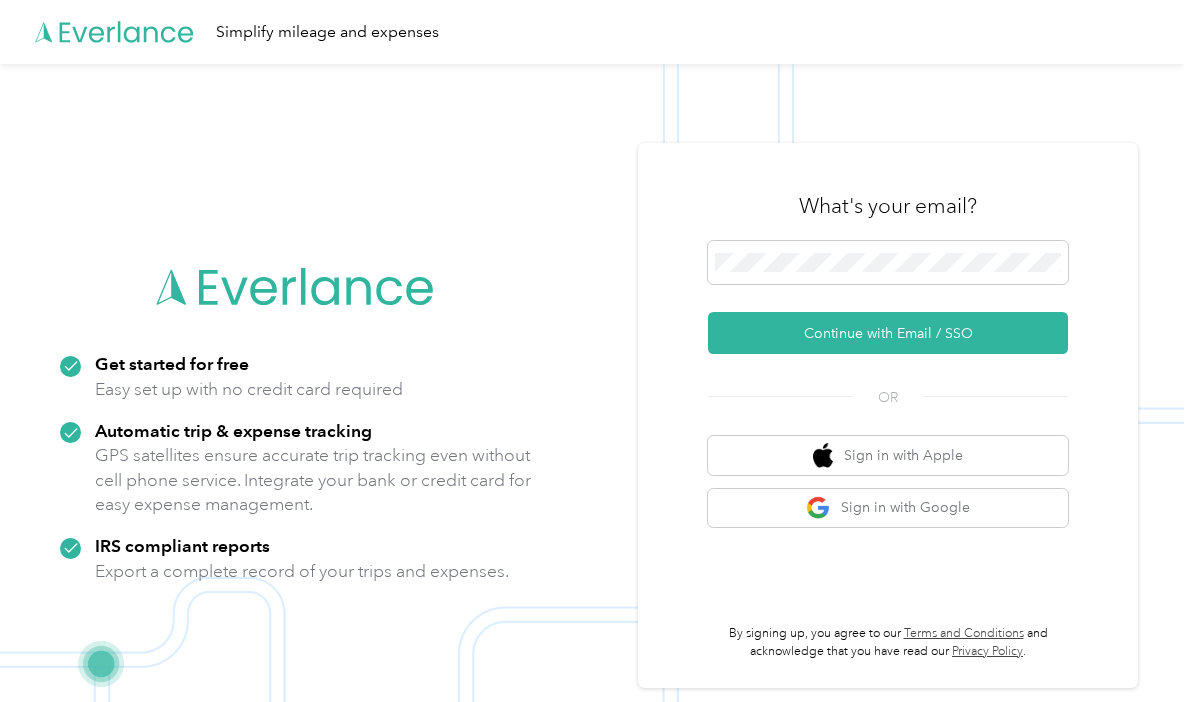 scroll, scrollTop: 0, scrollLeft: 0, axis: both 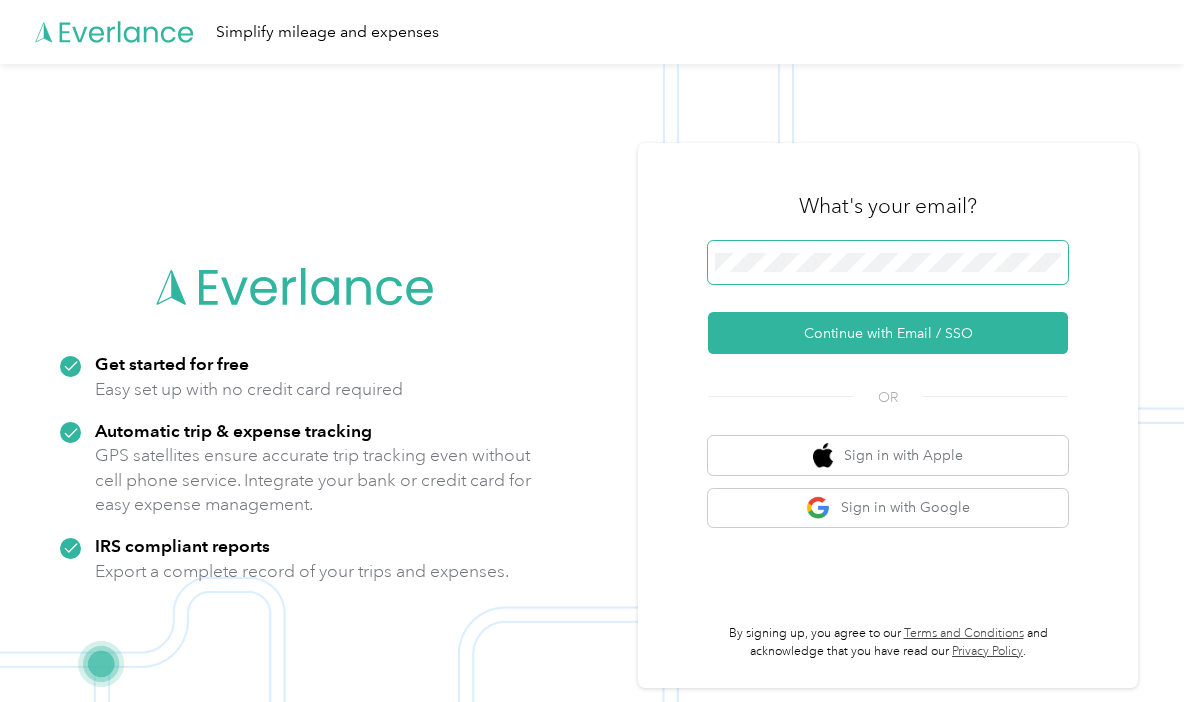click at bounding box center [888, 263] 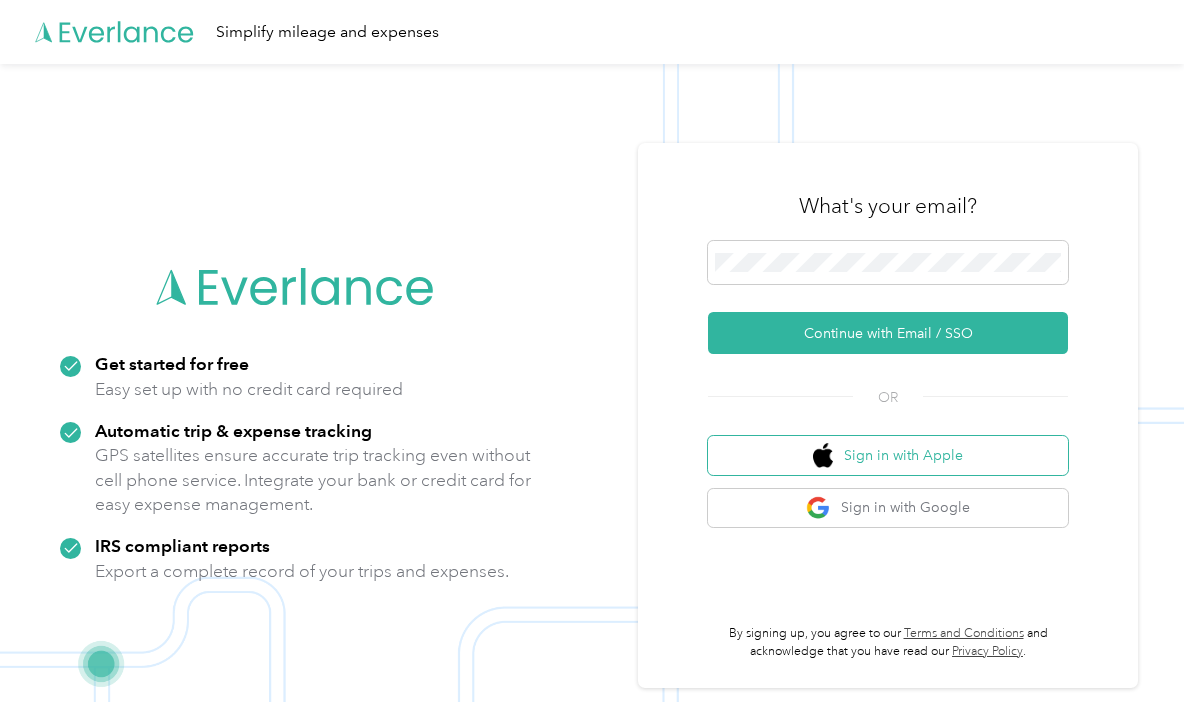 click on "Sign in with Apple" at bounding box center (888, 455) 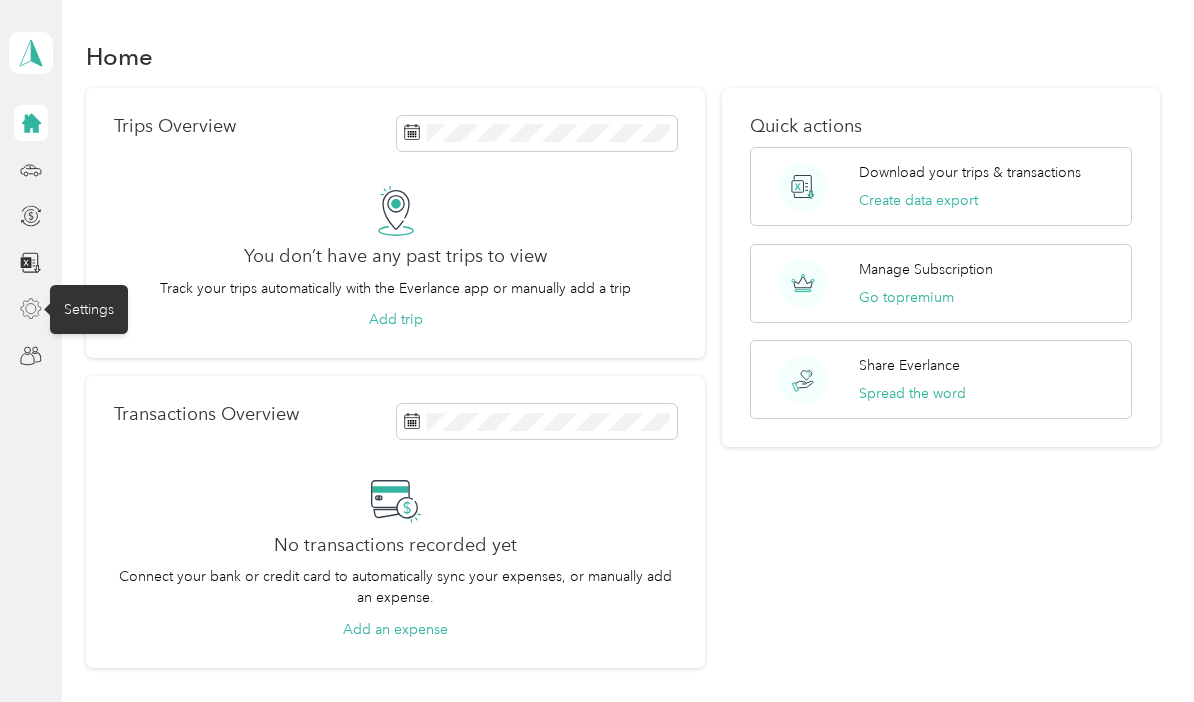 click 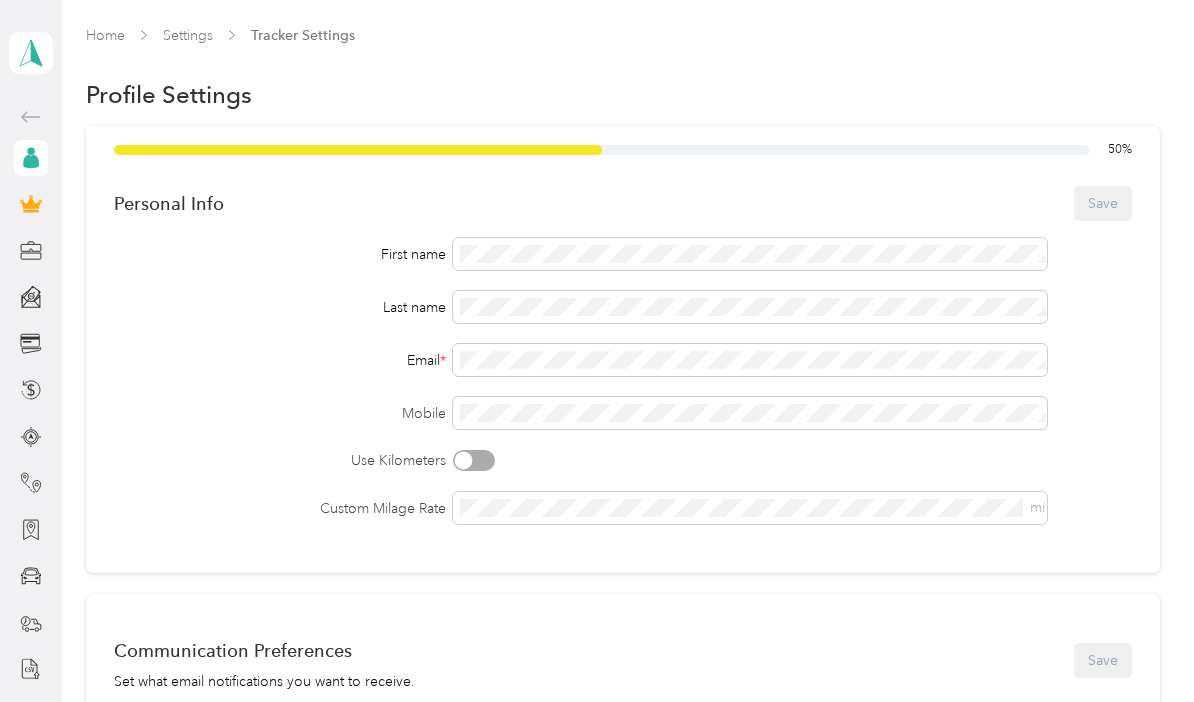 click on "First name Last name Email * Mobile   Use Kilometers   Custom Milage Rate   mi" at bounding box center (622, 381) 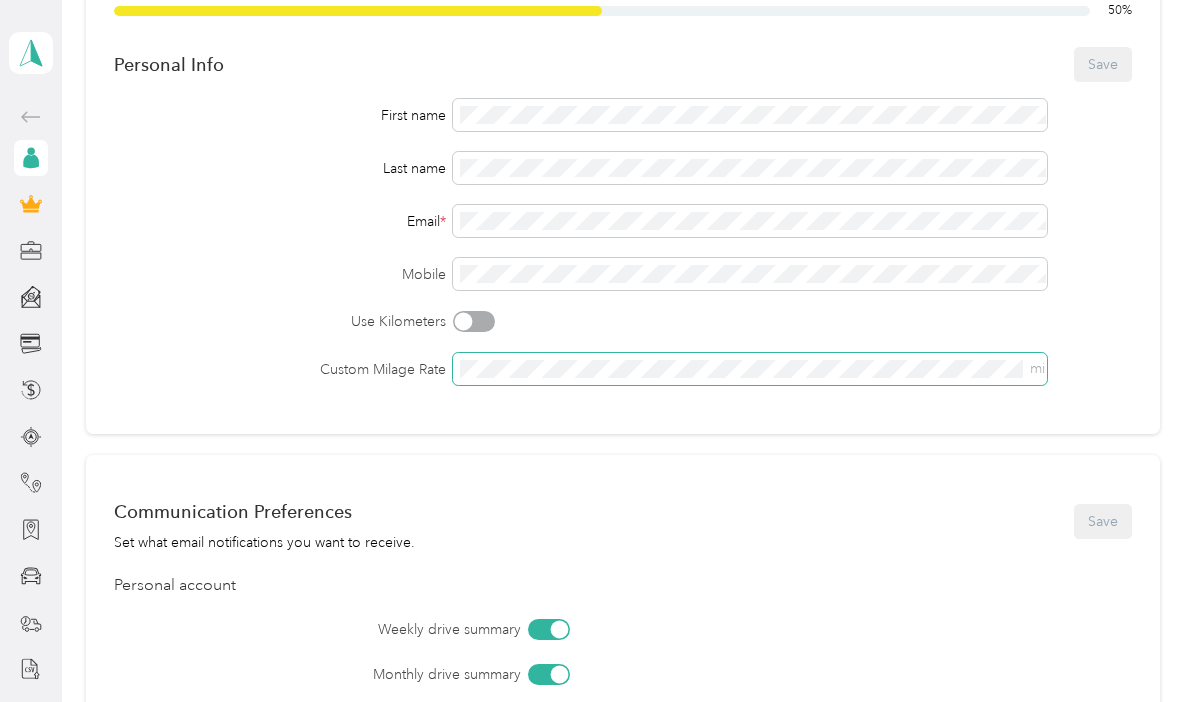 scroll, scrollTop: 91, scrollLeft: 0, axis: vertical 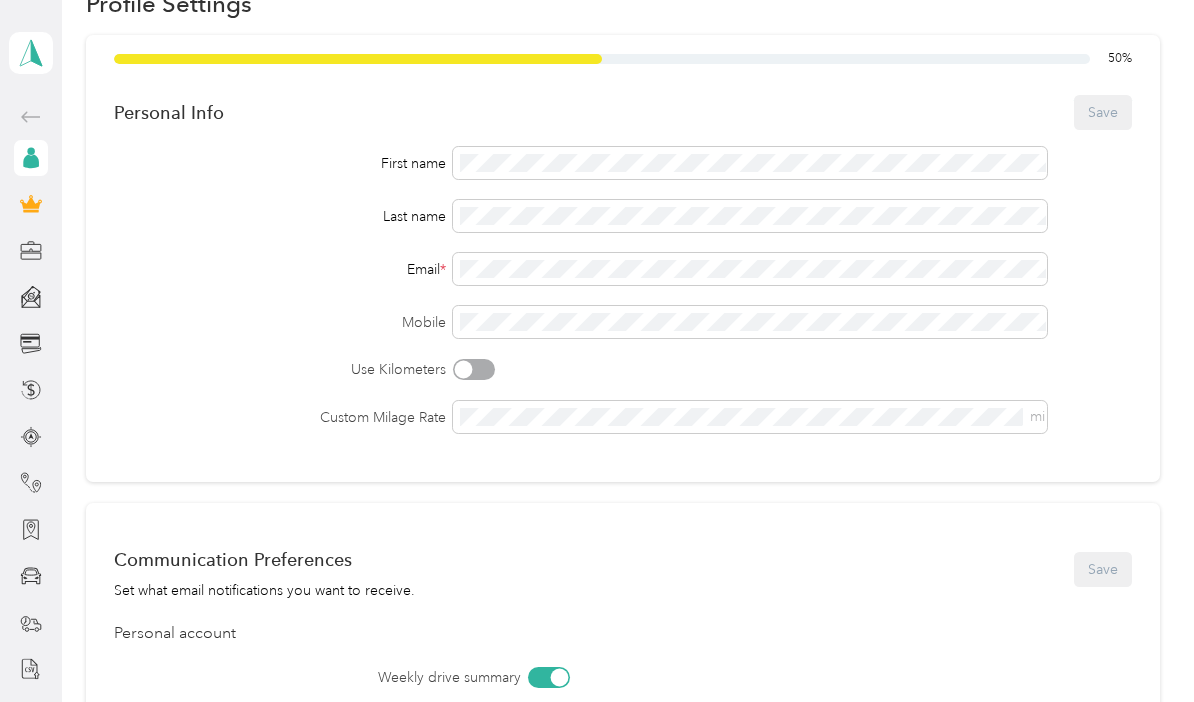 click on "Personal Info Save" at bounding box center [622, 112] 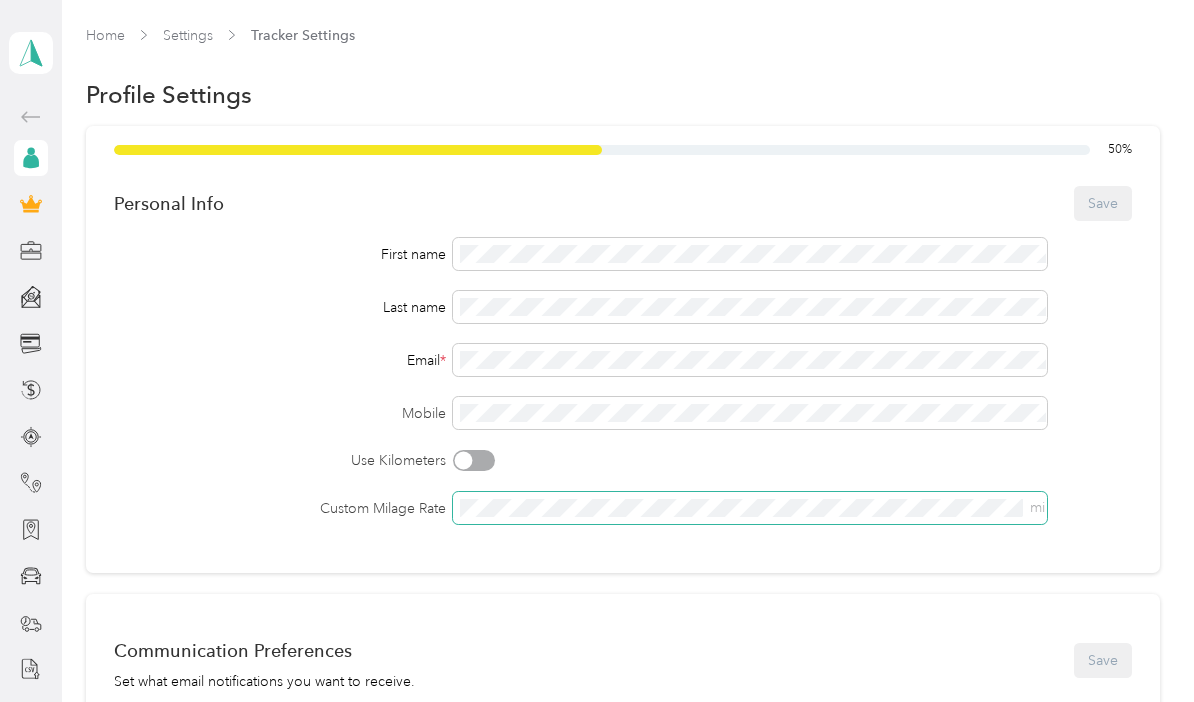 scroll, scrollTop: 0, scrollLeft: 0, axis: both 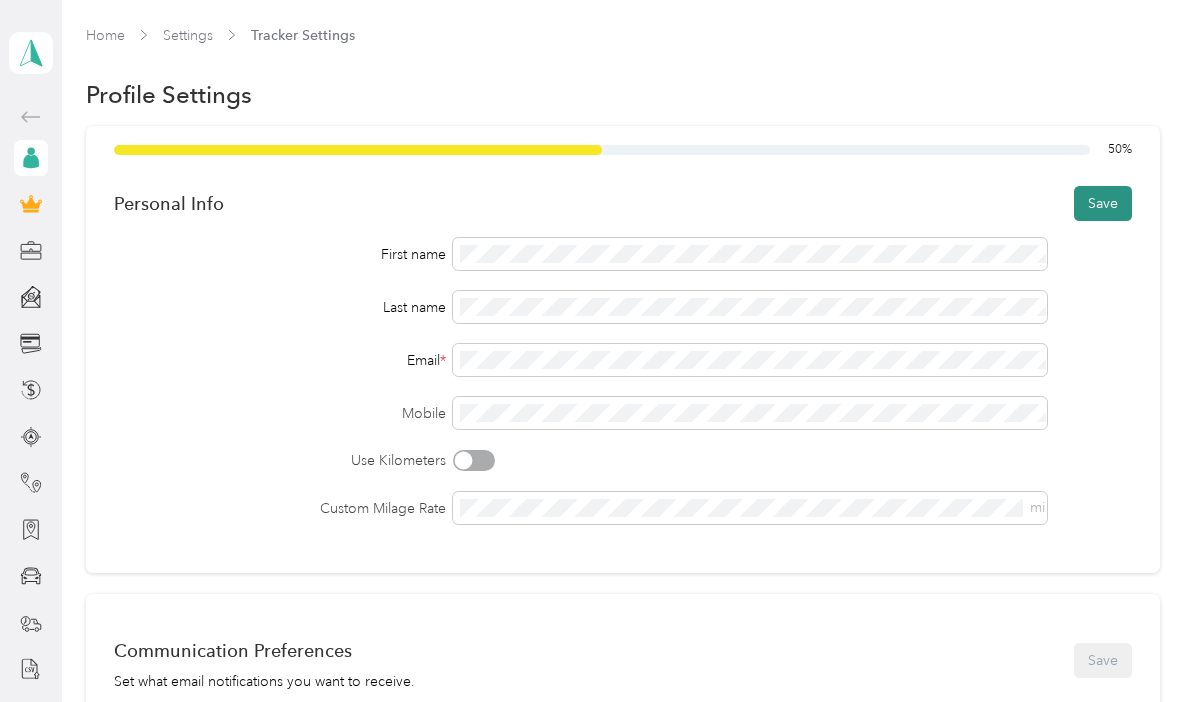 click on "Save" at bounding box center (1103, 203) 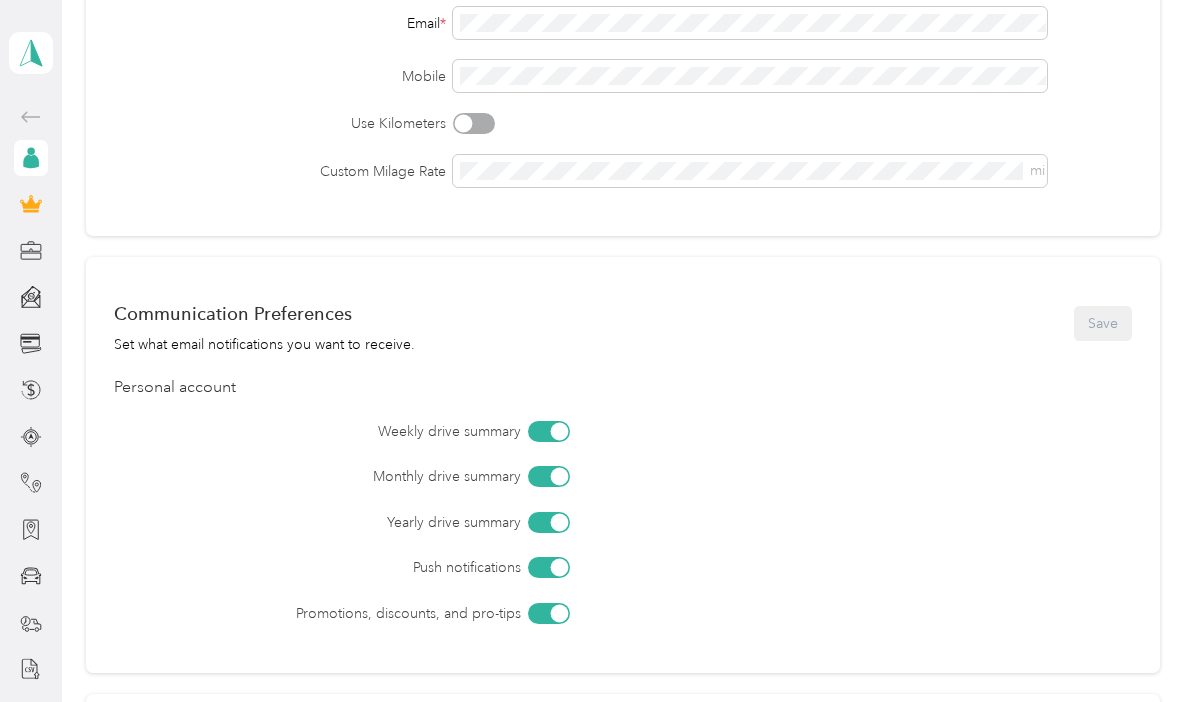 scroll, scrollTop: 177, scrollLeft: 0, axis: vertical 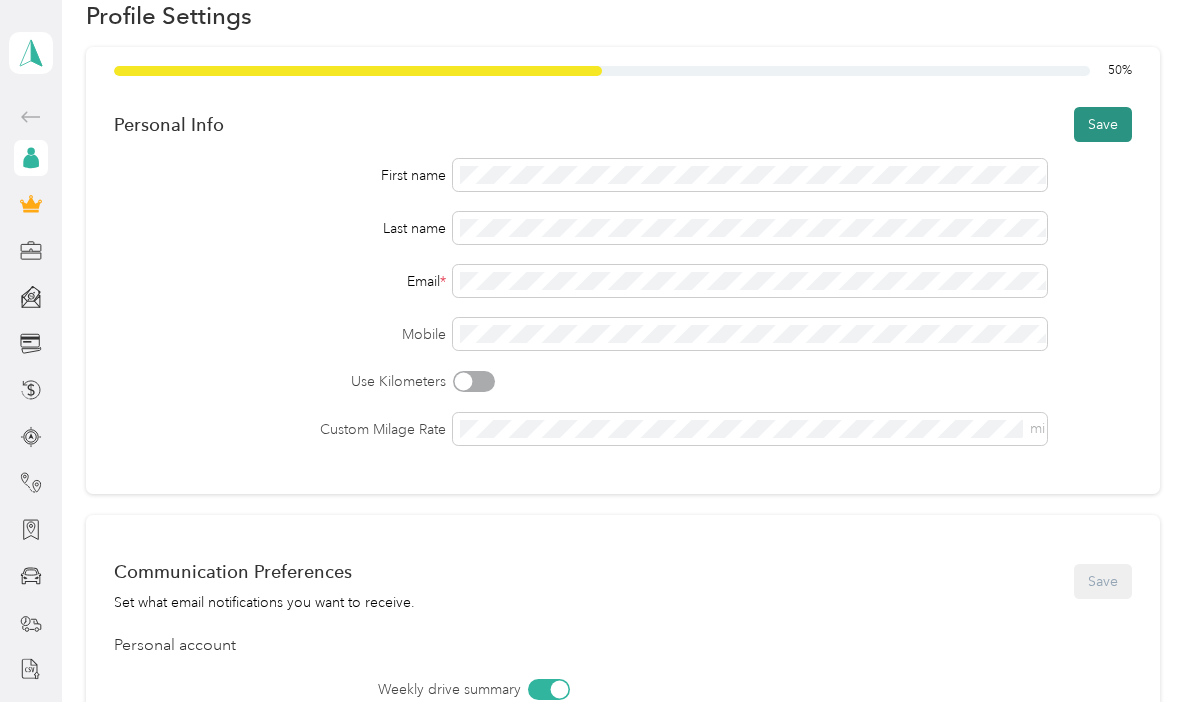 click on "Save" at bounding box center [1103, 124] 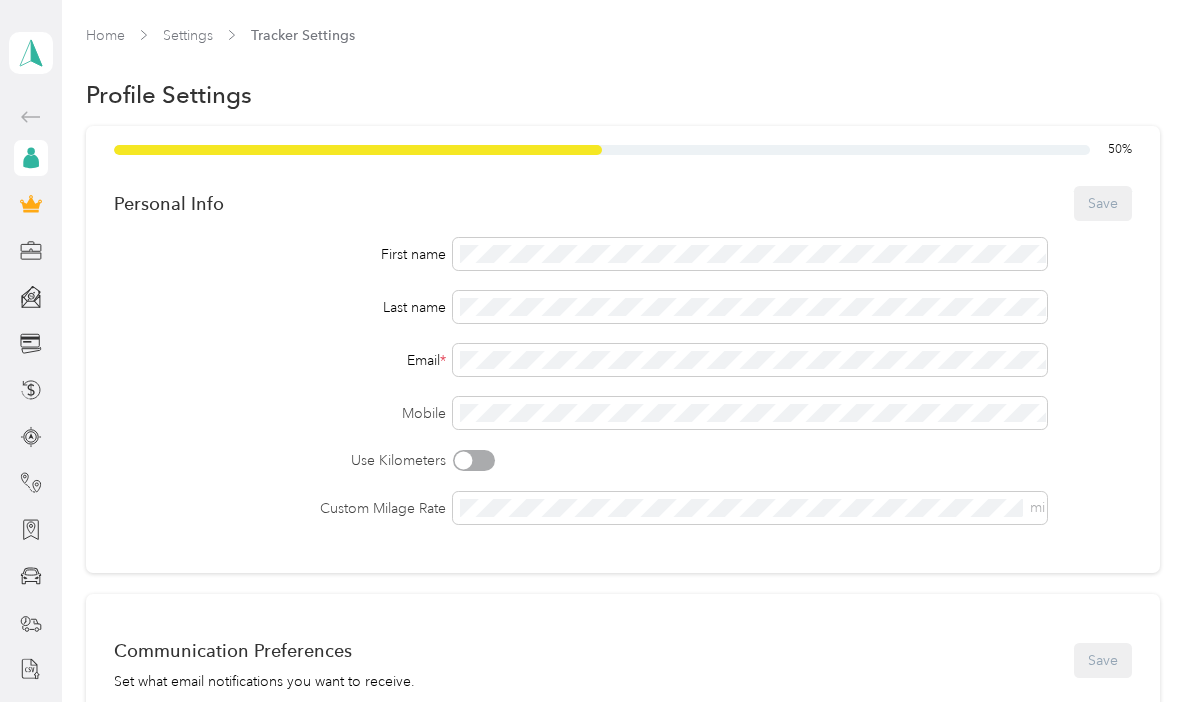 scroll, scrollTop: 0, scrollLeft: 0, axis: both 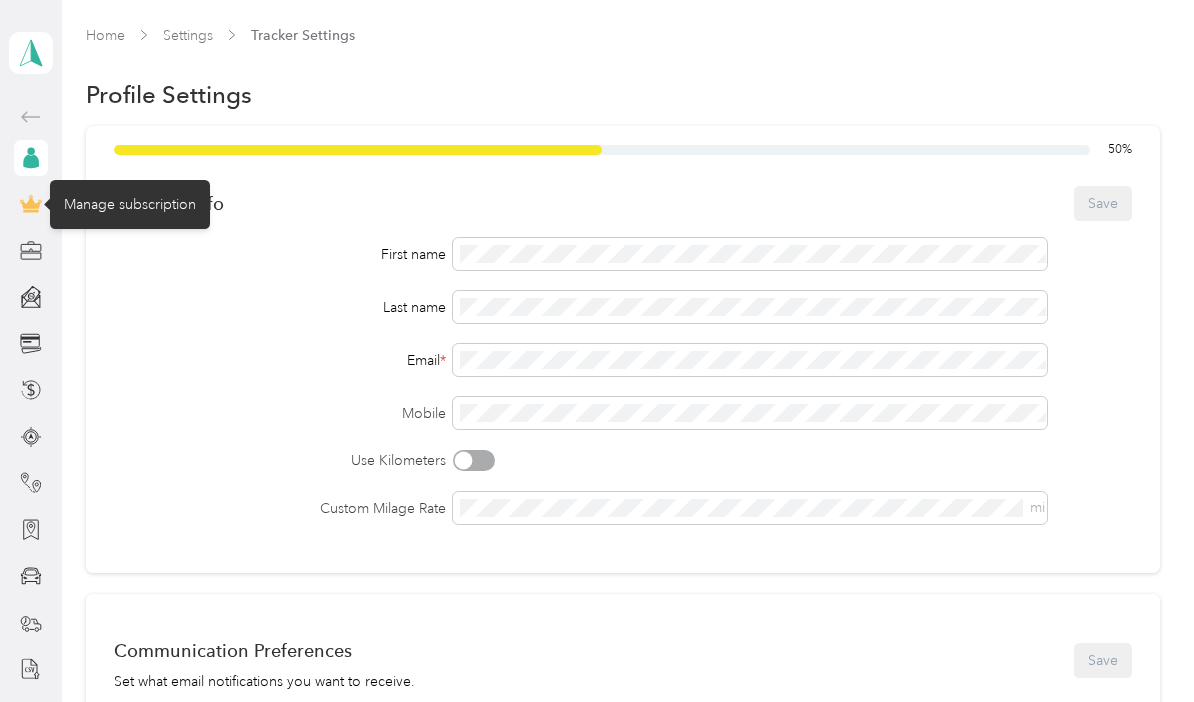 click 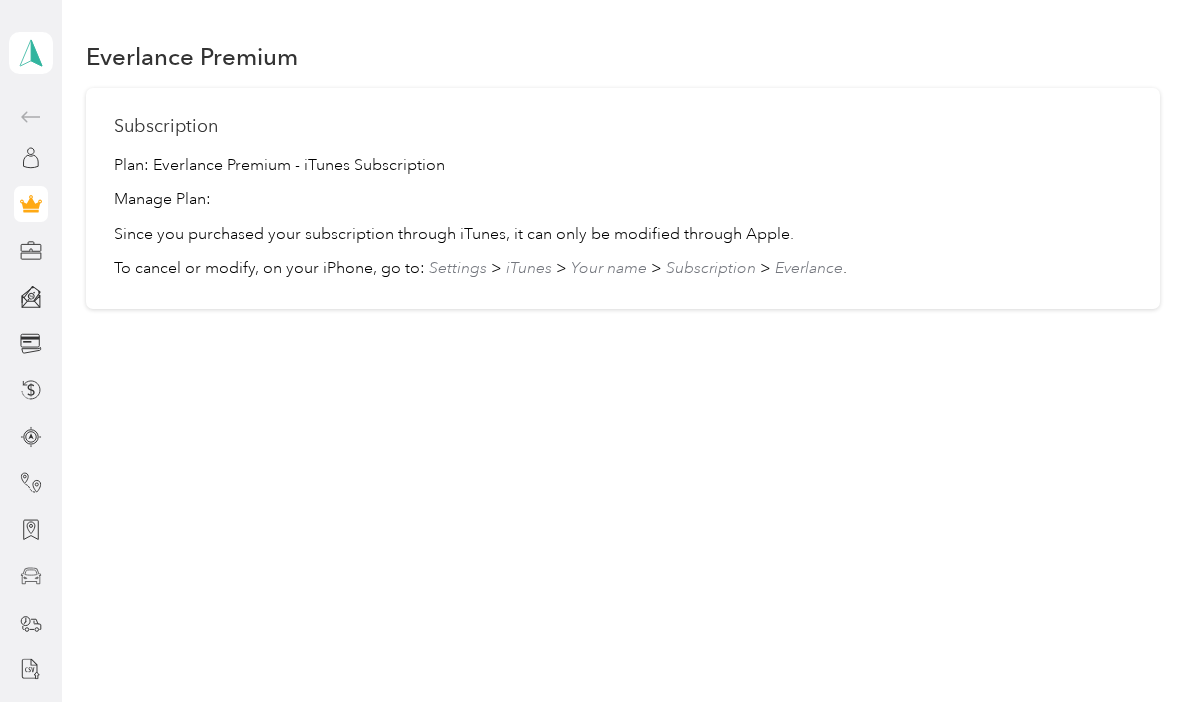 scroll, scrollTop: 0, scrollLeft: 0, axis: both 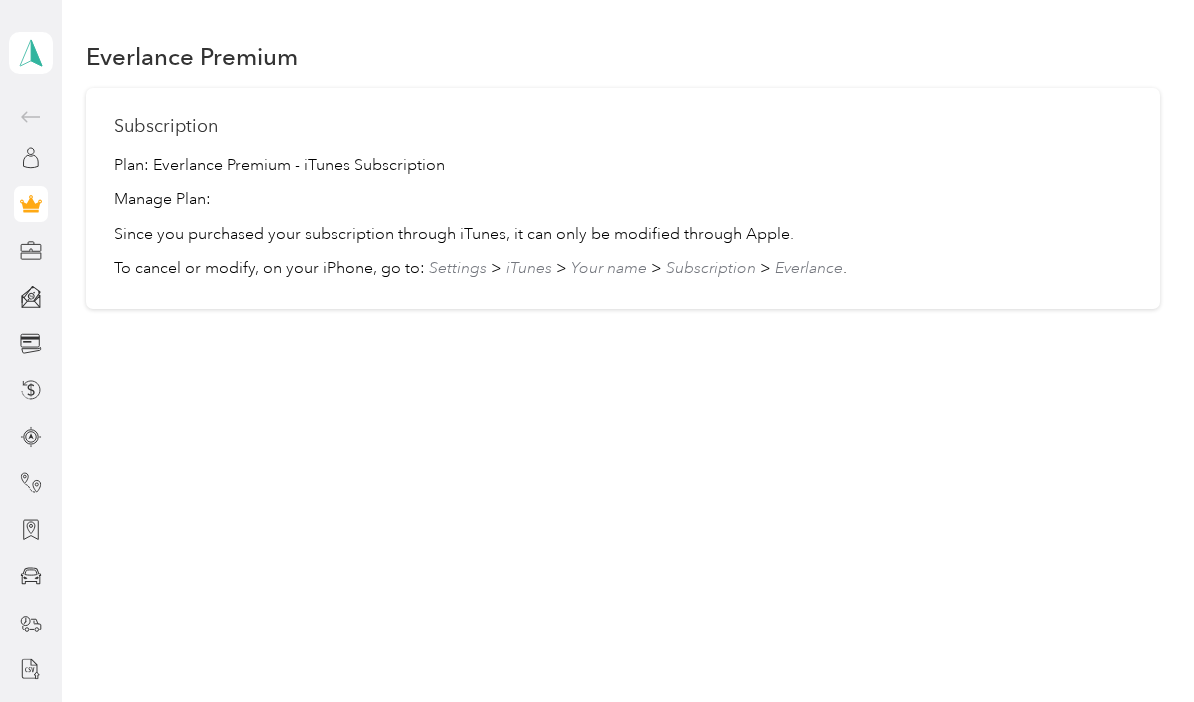 click 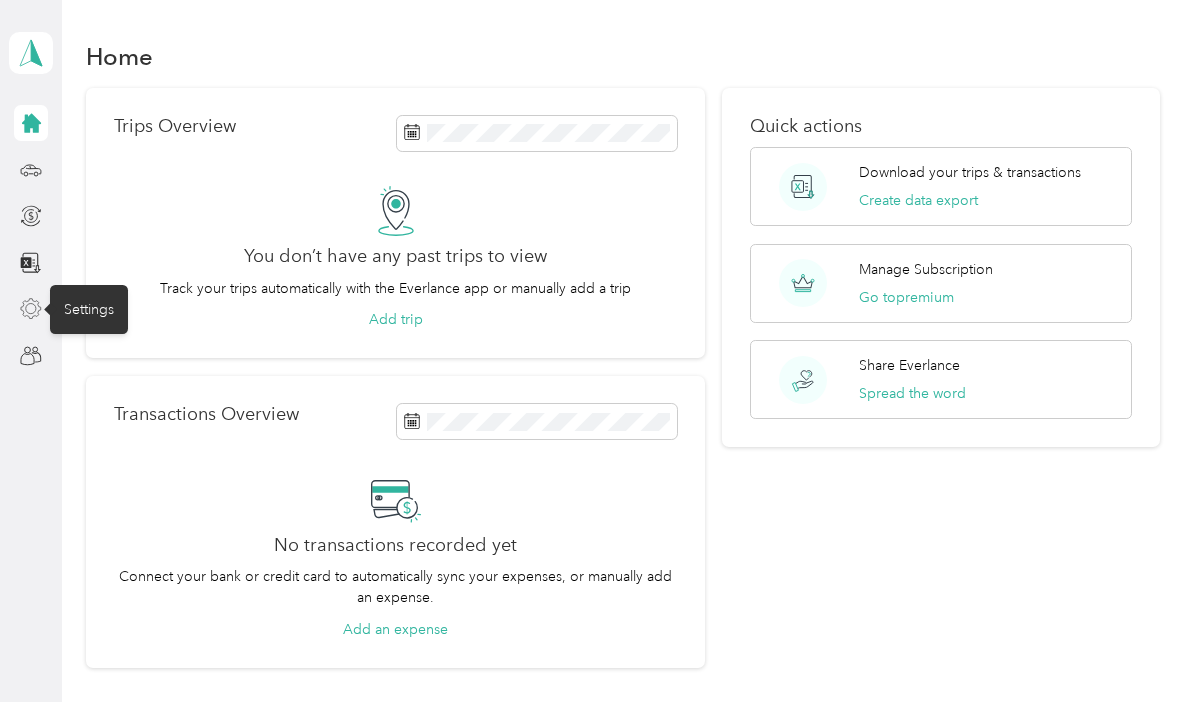 click 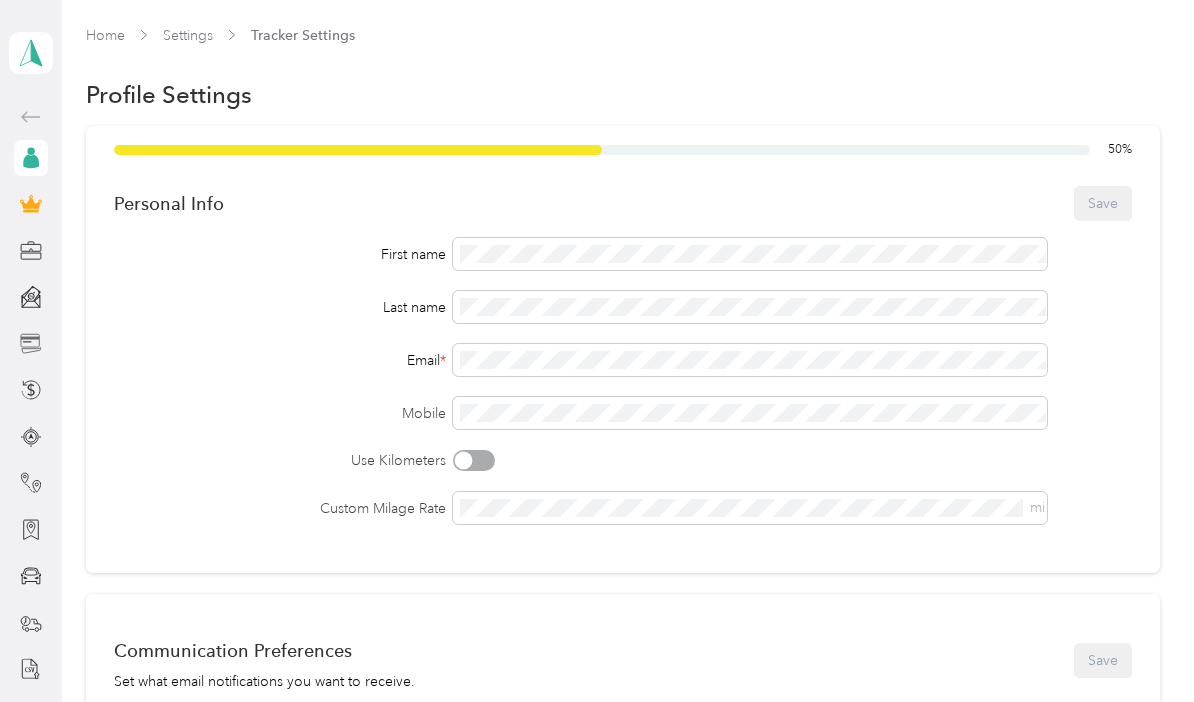 scroll, scrollTop: 0, scrollLeft: 0, axis: both 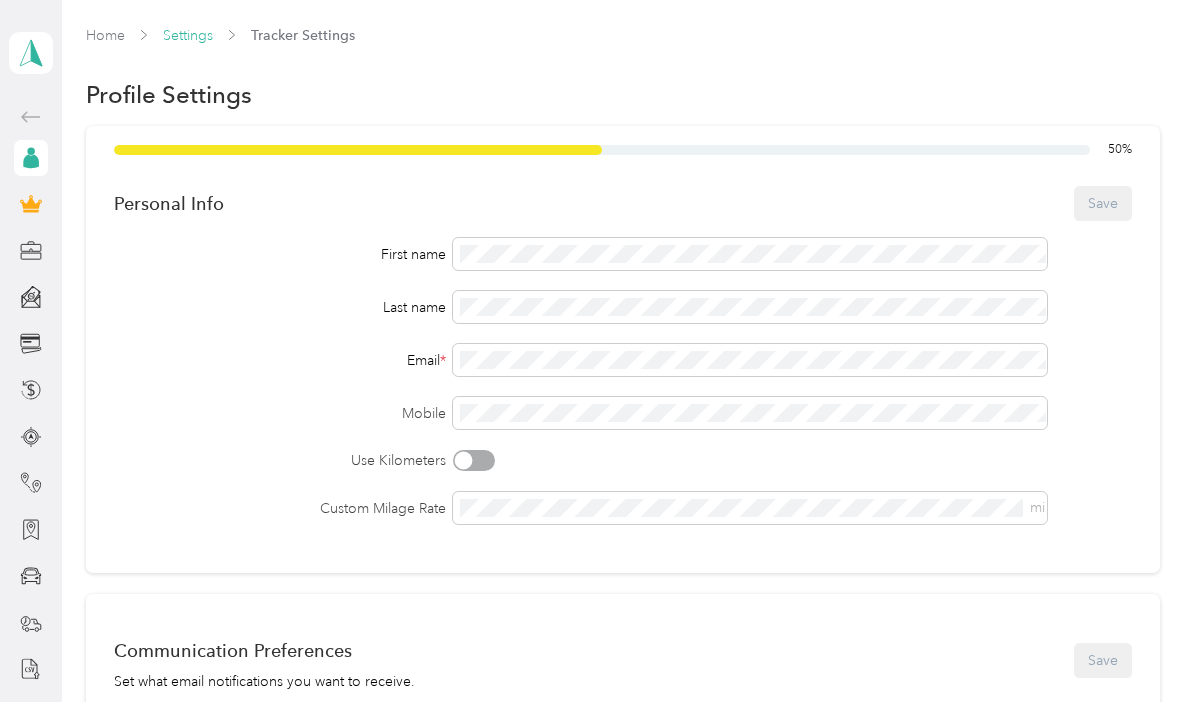 click on "Settings" at bounding box center (188, 35) 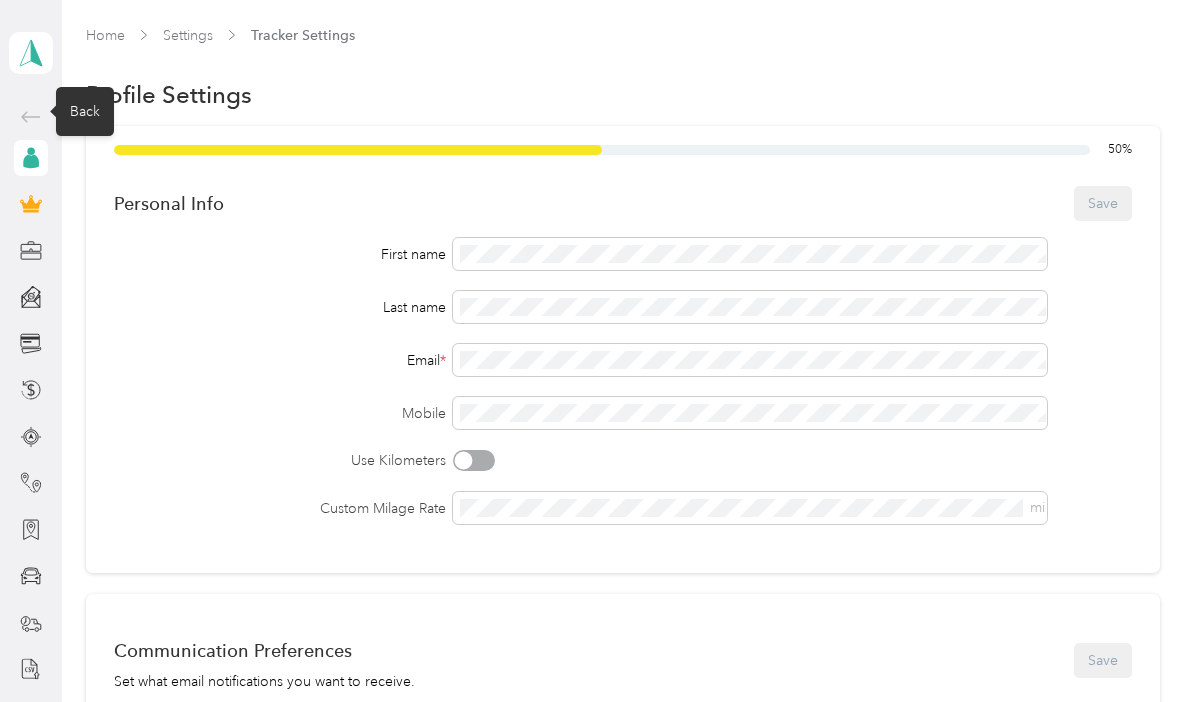 click 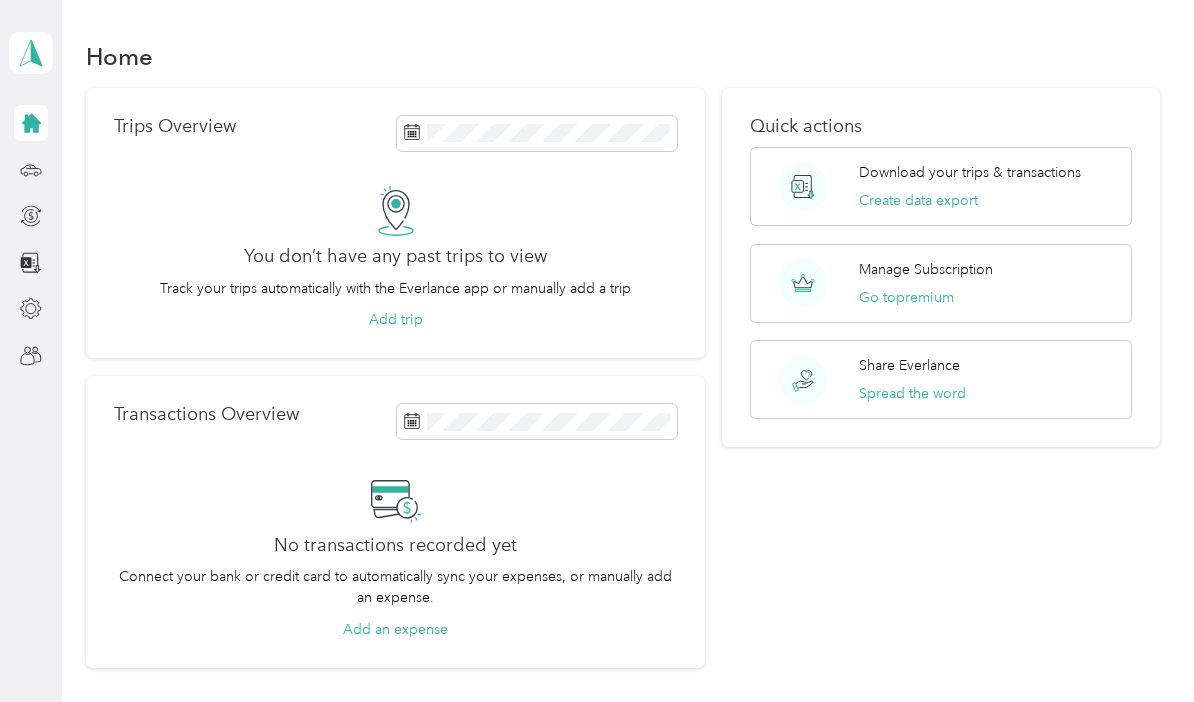 click at bounding box center (31, 123) 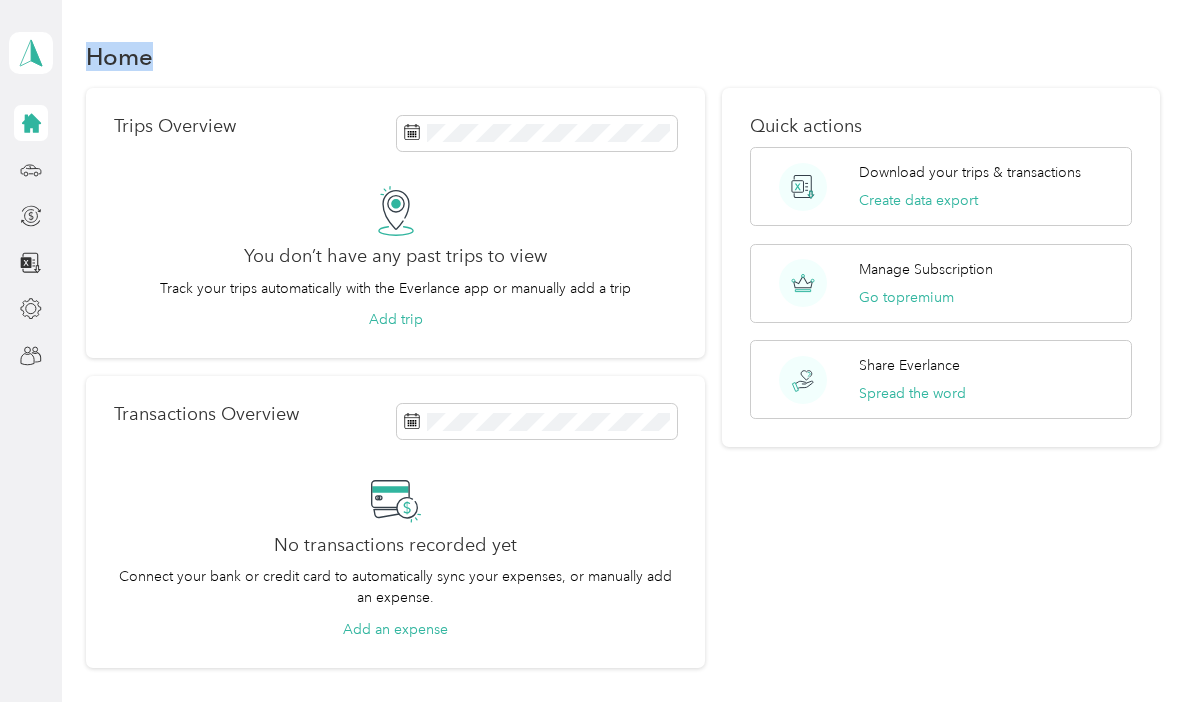 click 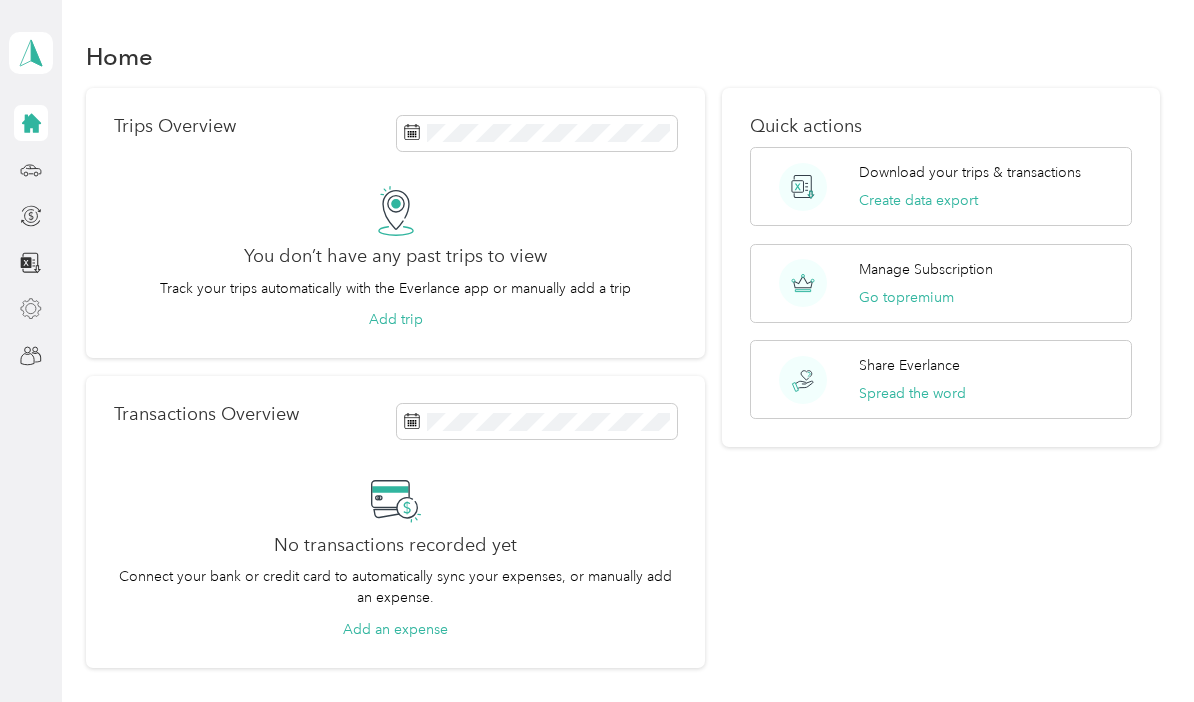 click 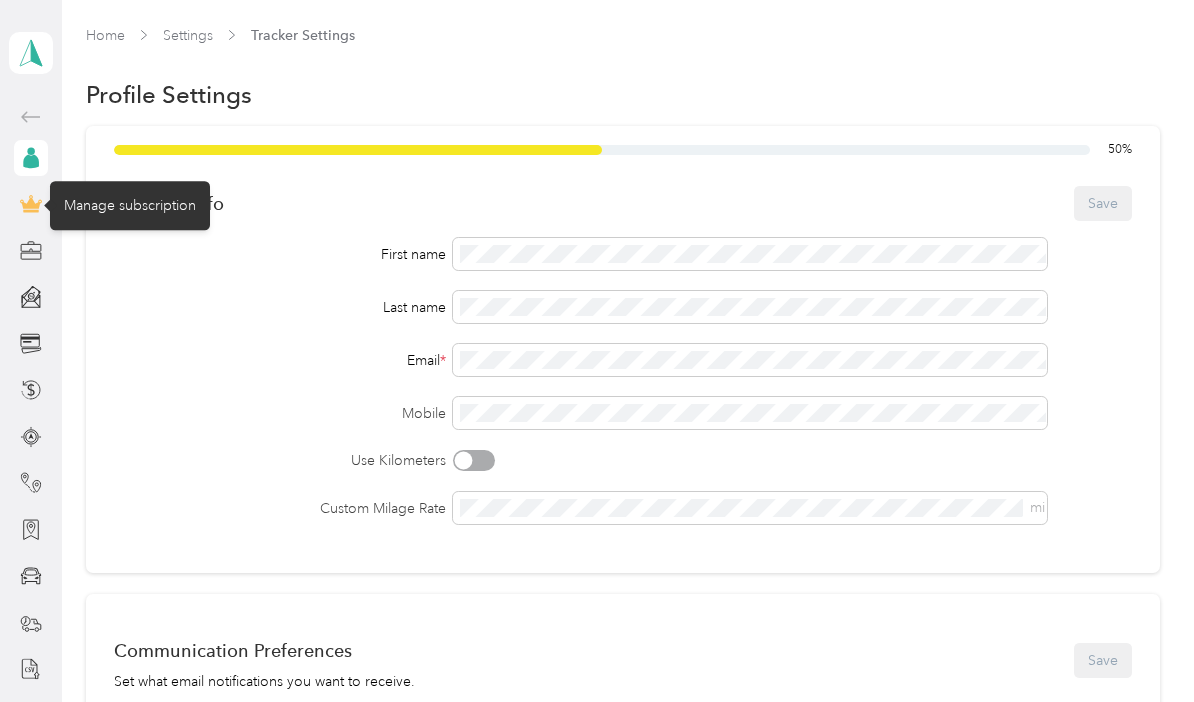 click 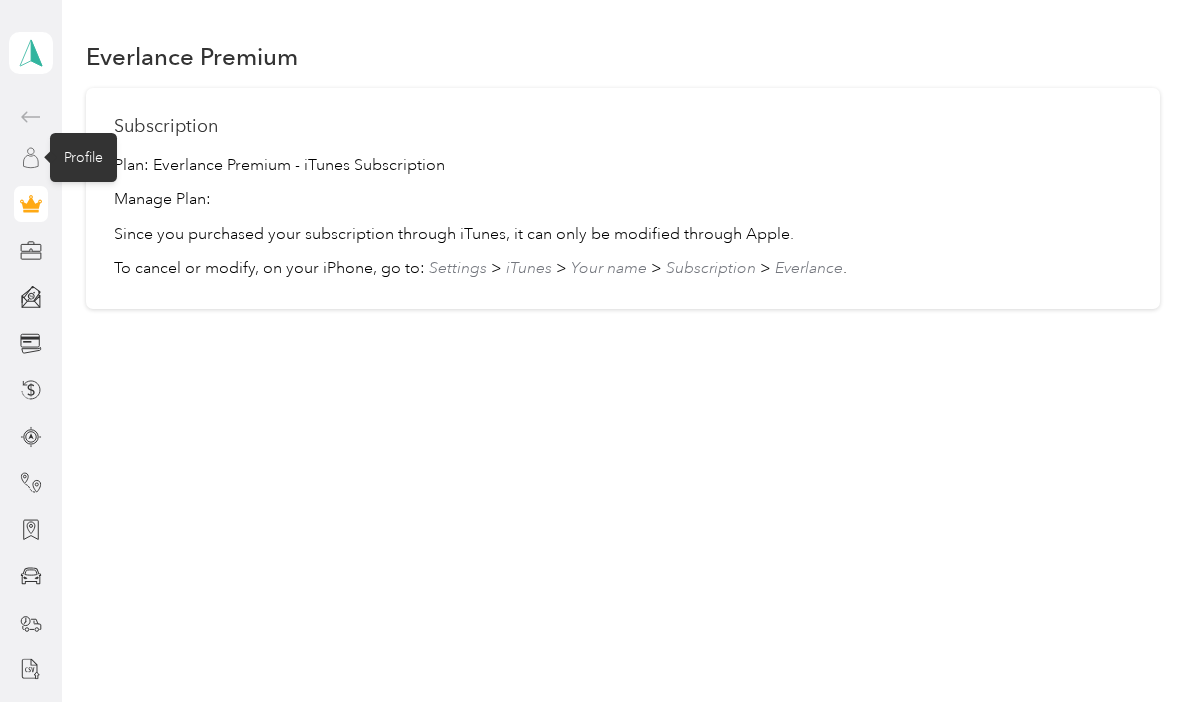 click 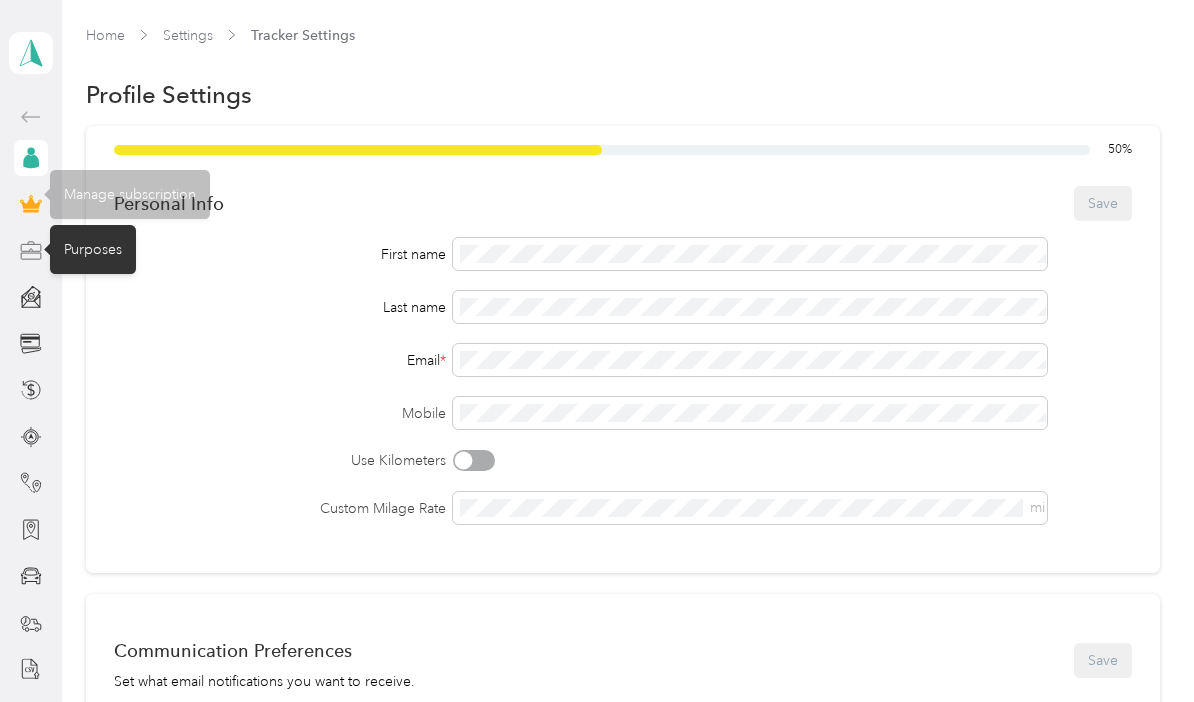 click 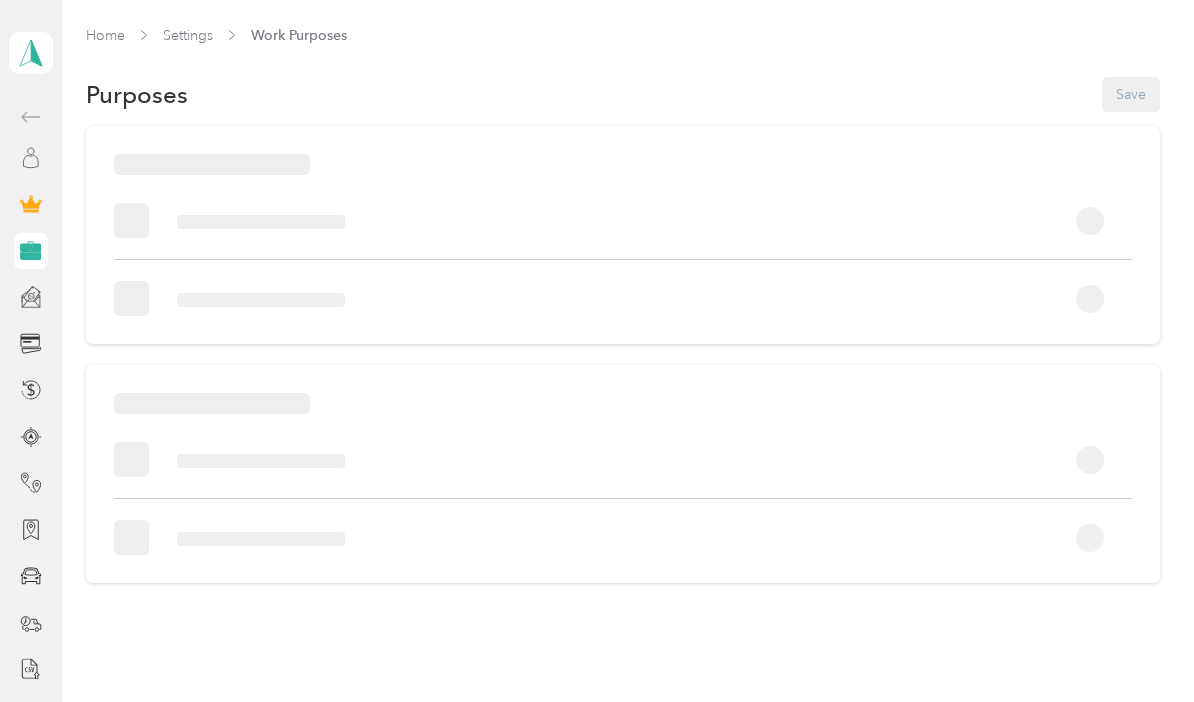 click 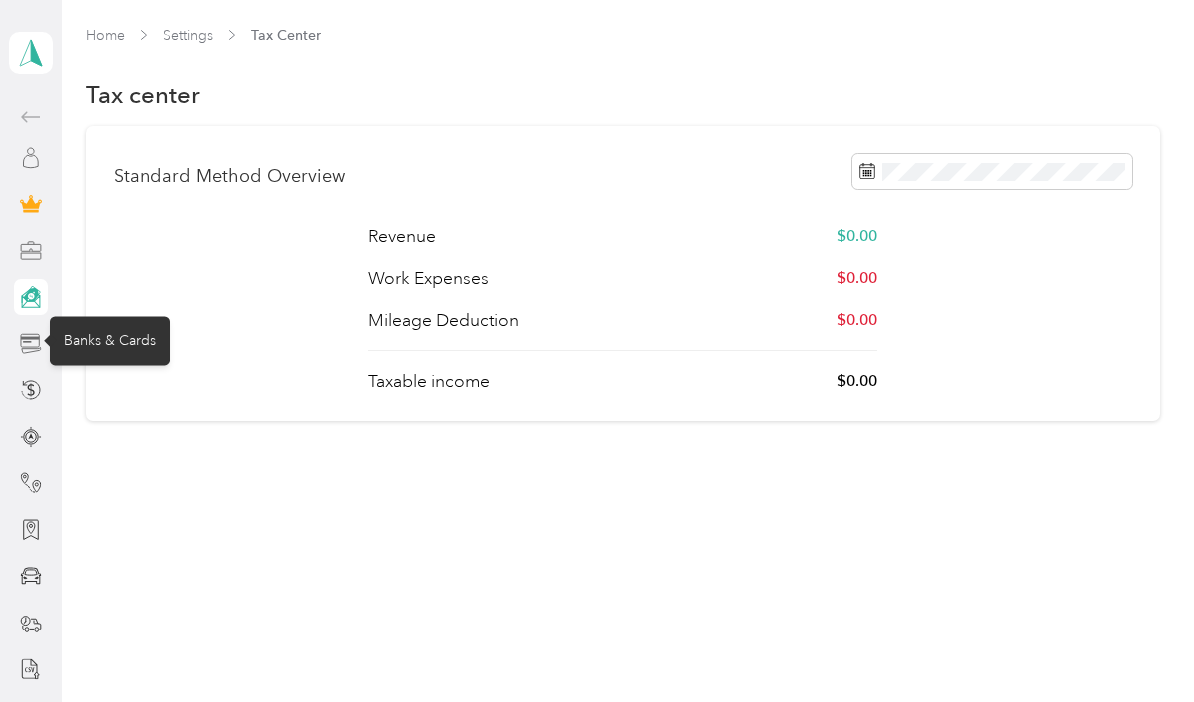 click 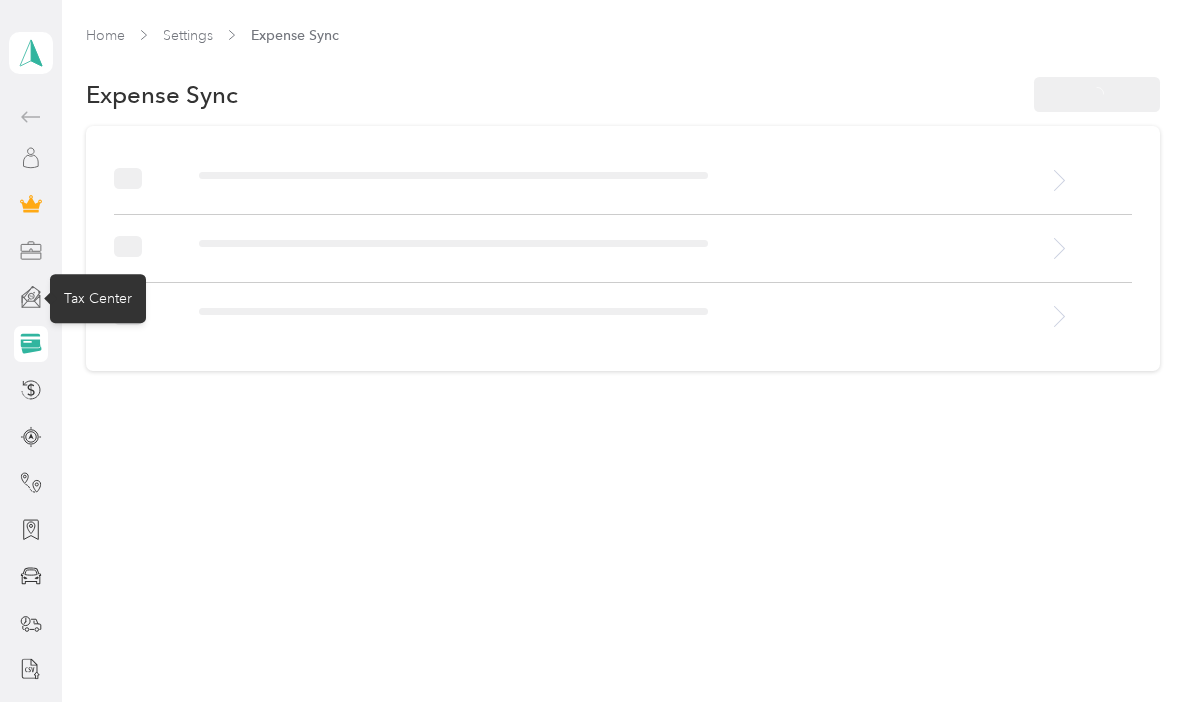 click 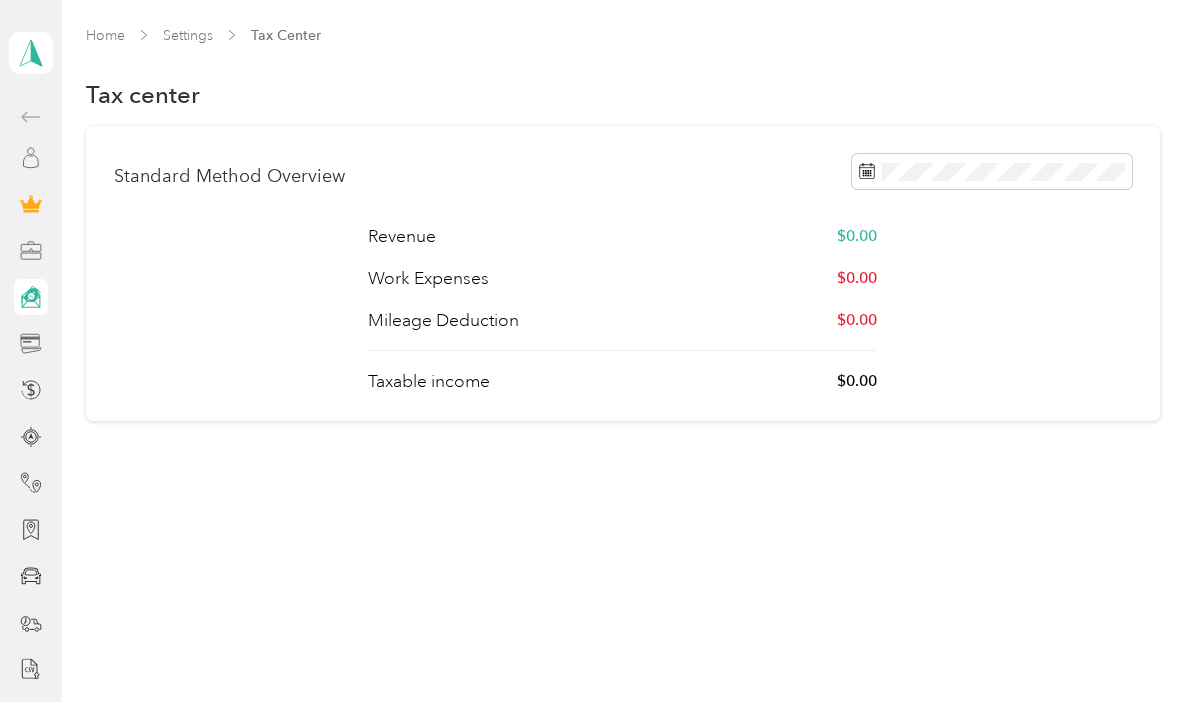 click at bounding box center (31, 396) 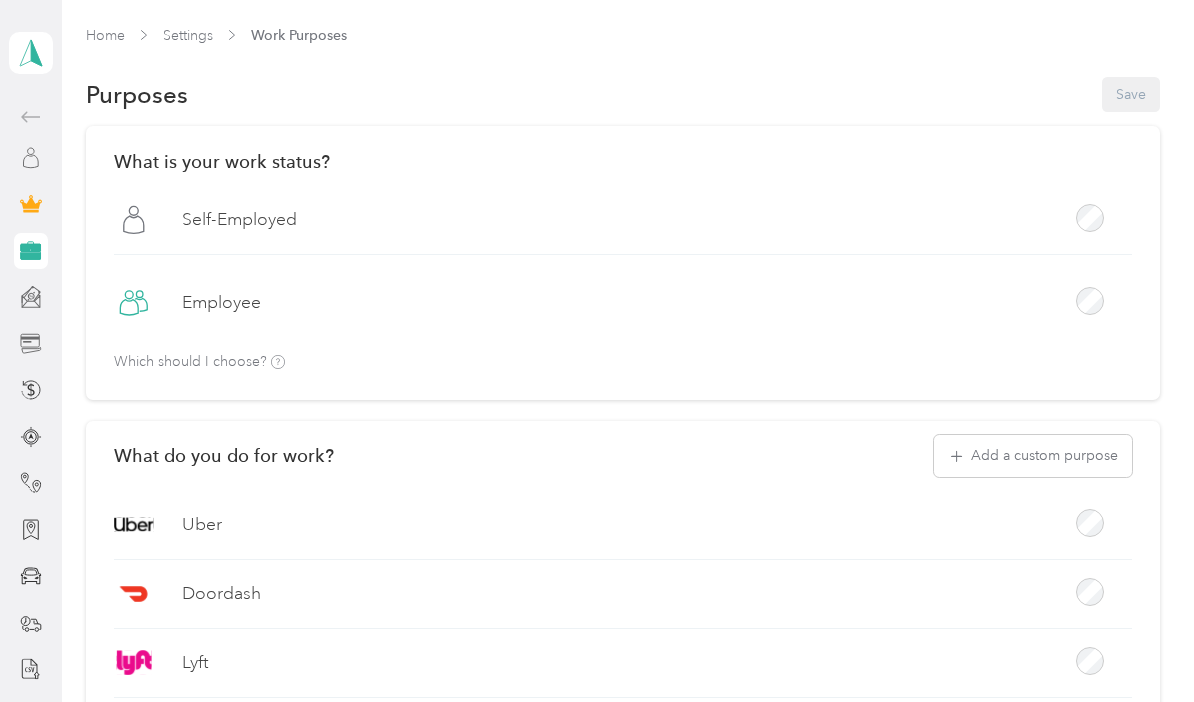 scroll, scrollTop: 0, scrollLeft: 0, axis: both 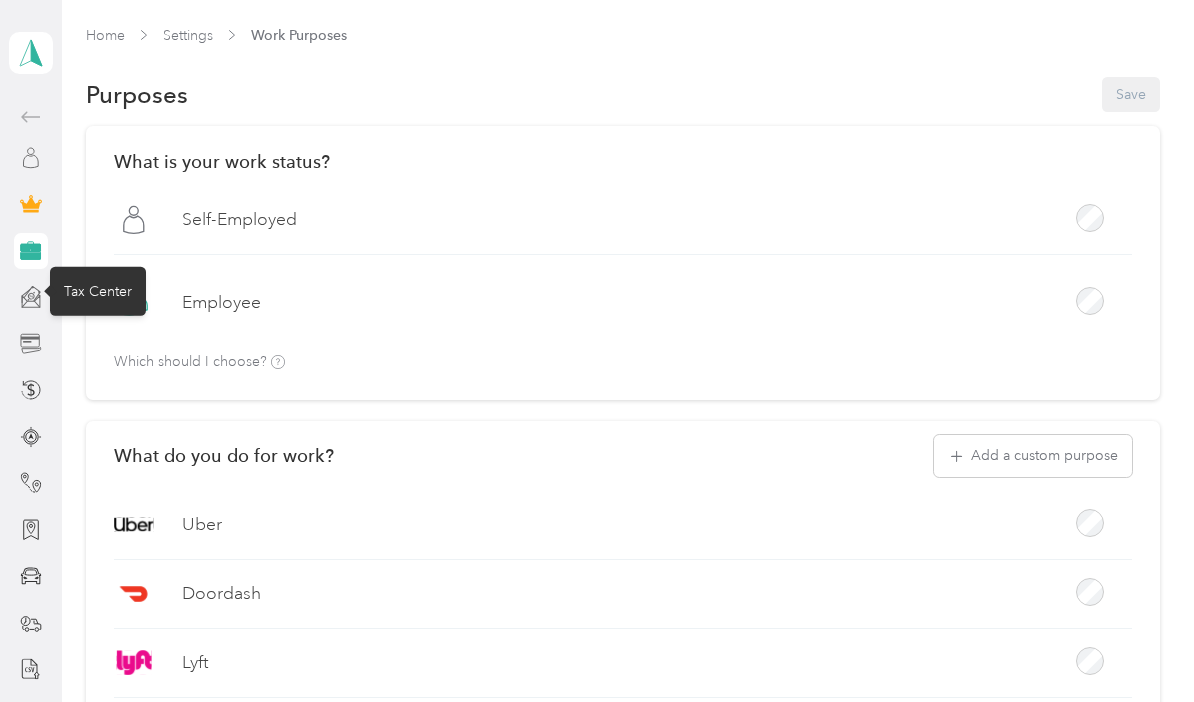 click 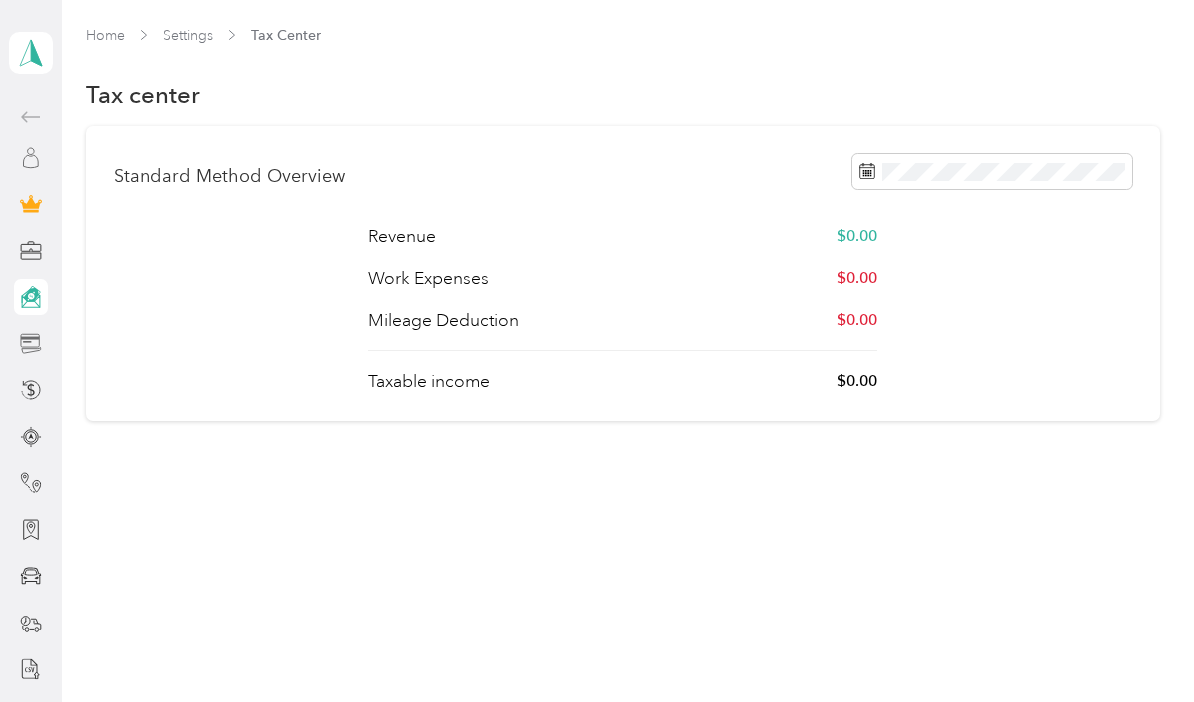click at bounding box center [31, 344] 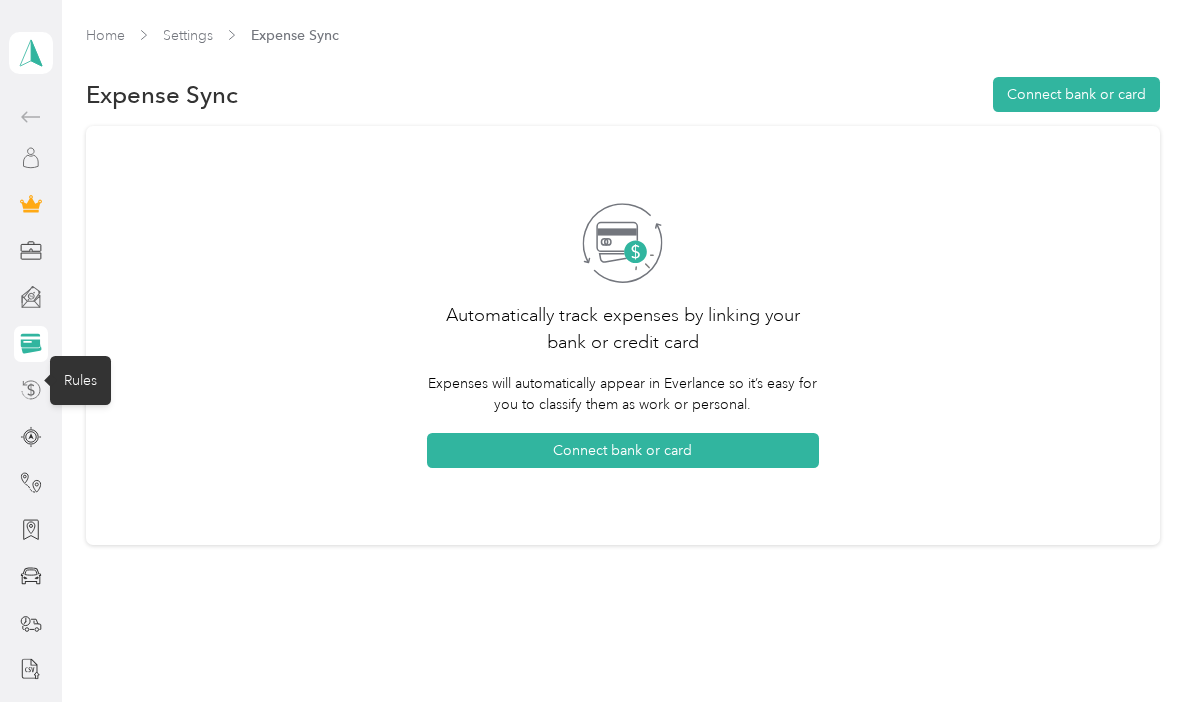 click 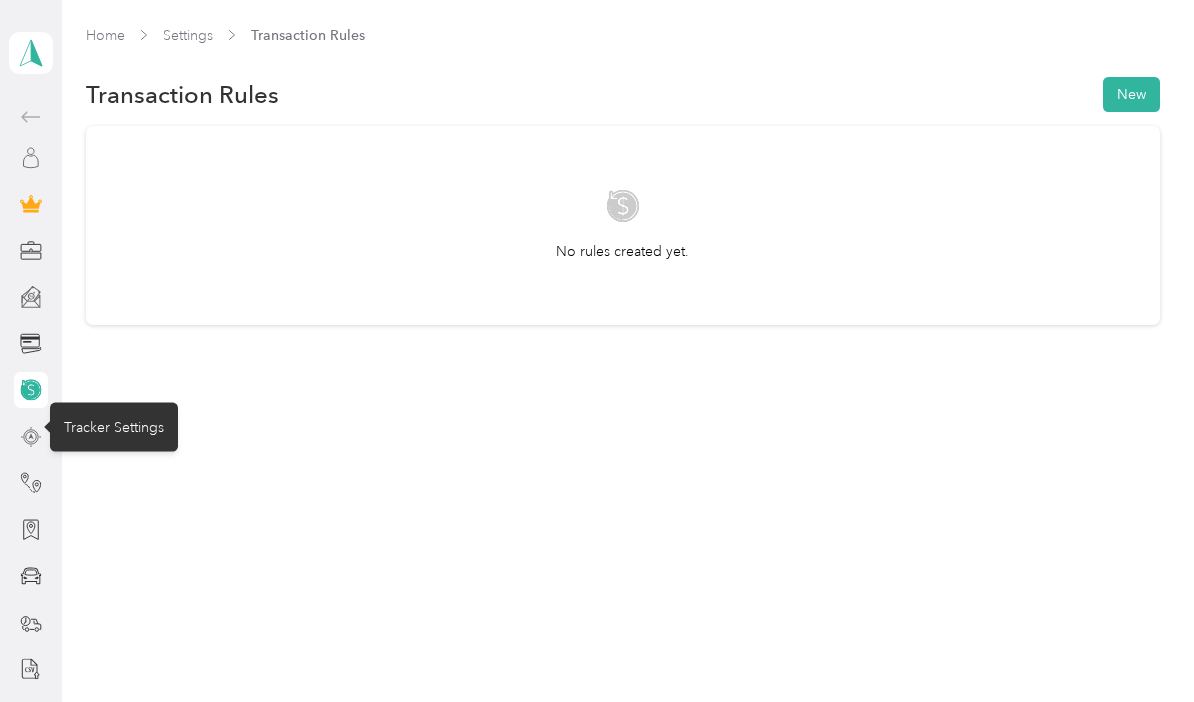 click 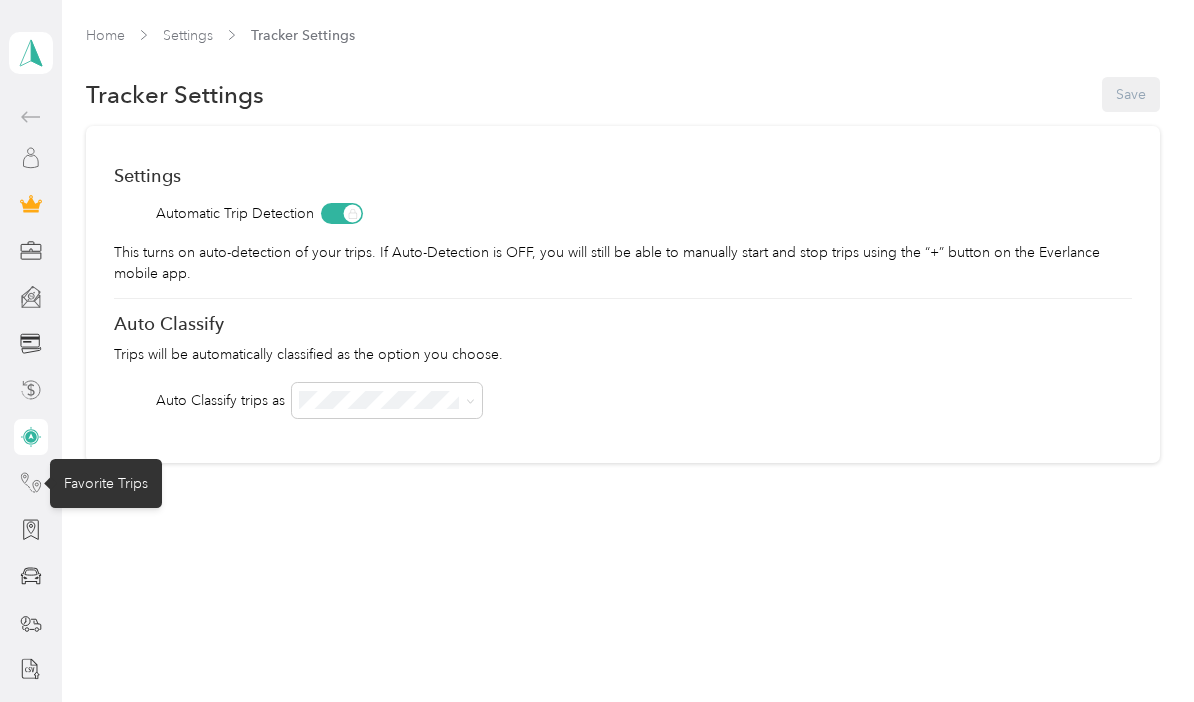 click 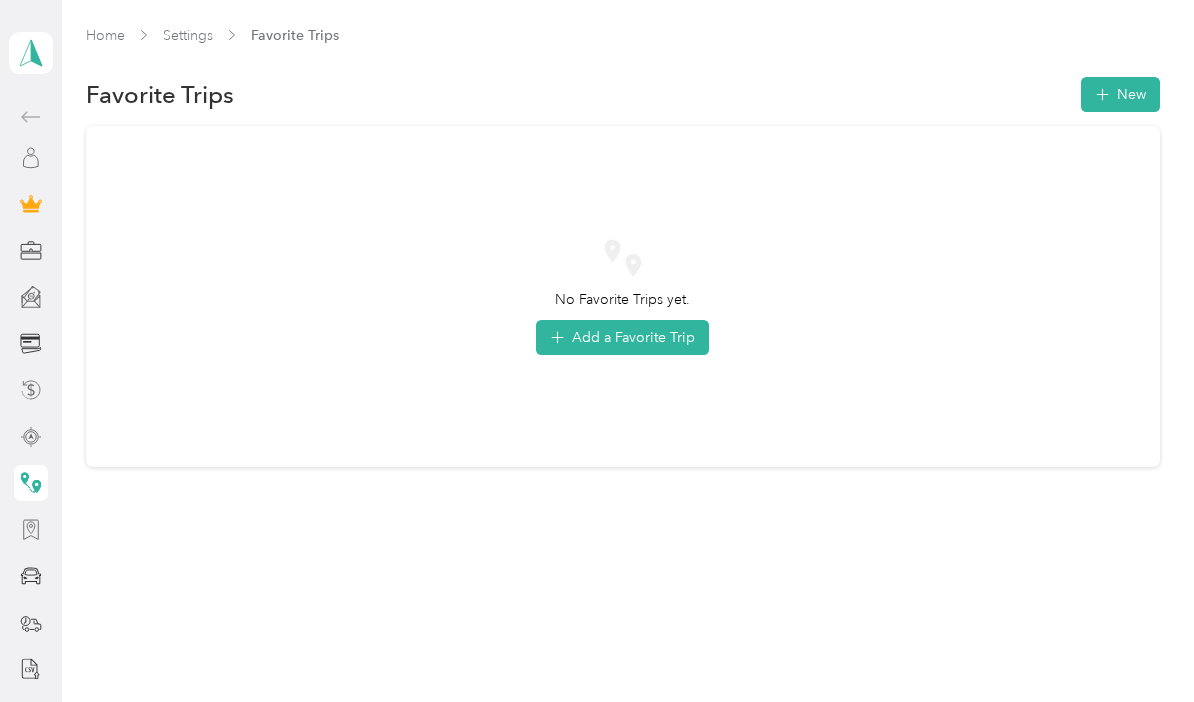 click 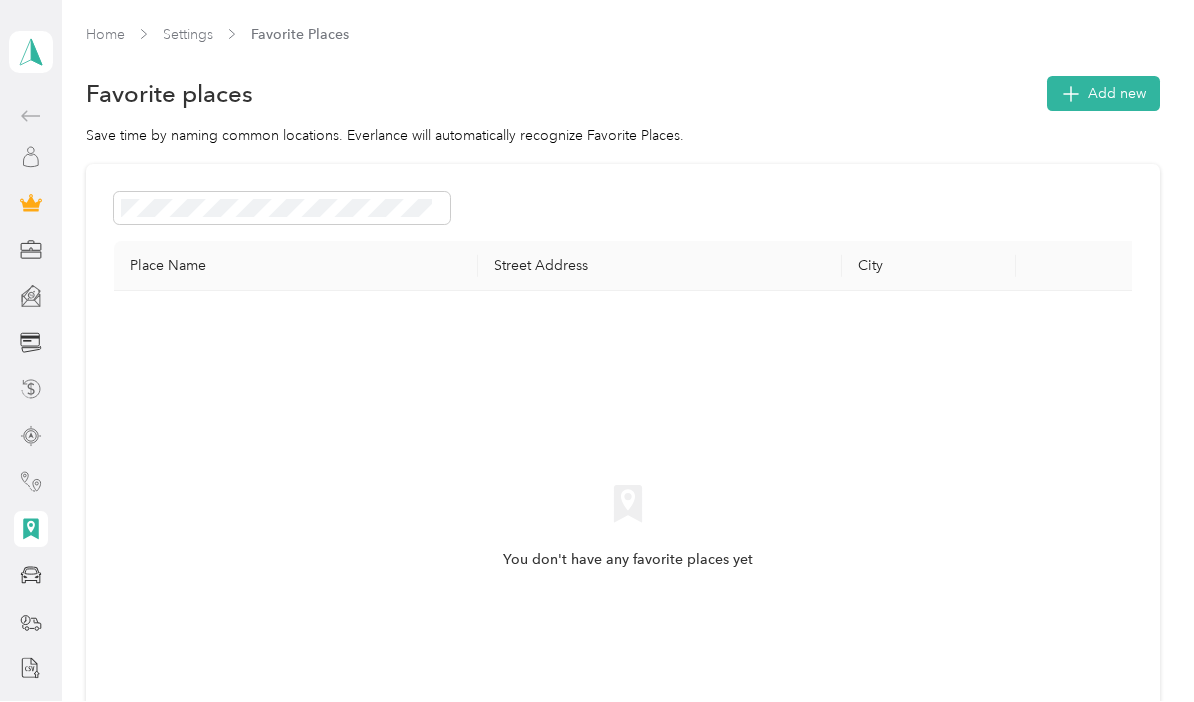scroll, scrollTop: 84, scrollLeft: 0, axis: vertical 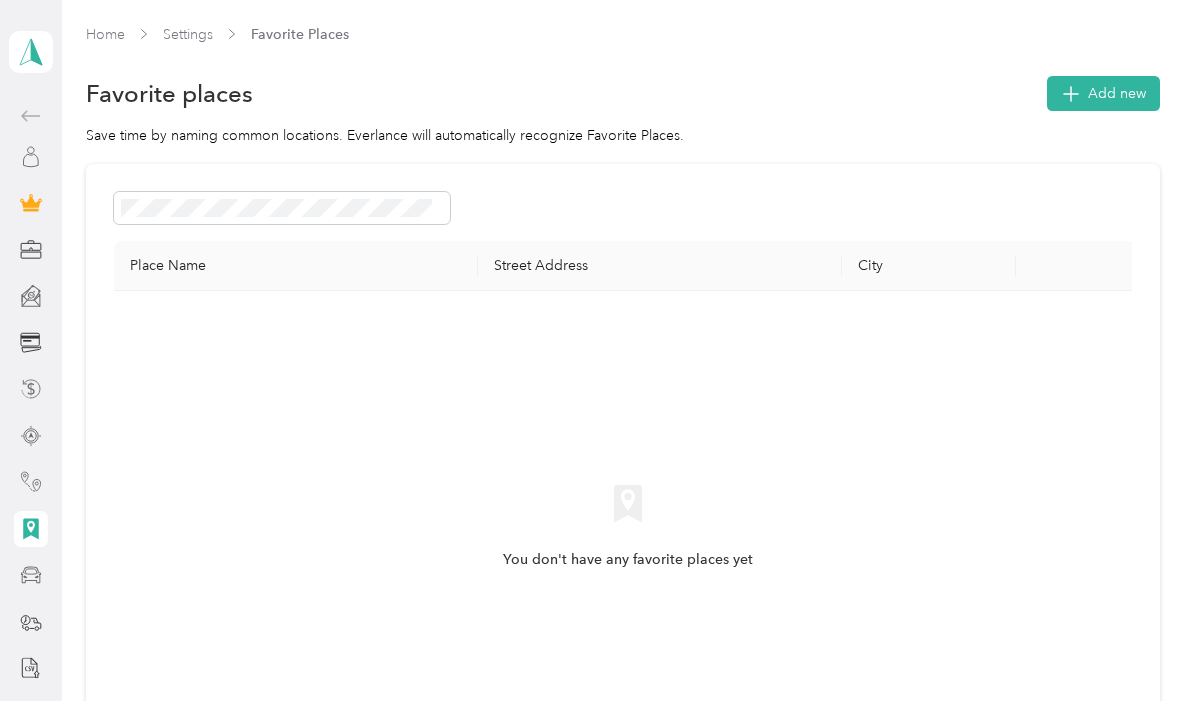 click at bounding box center (31, 576) 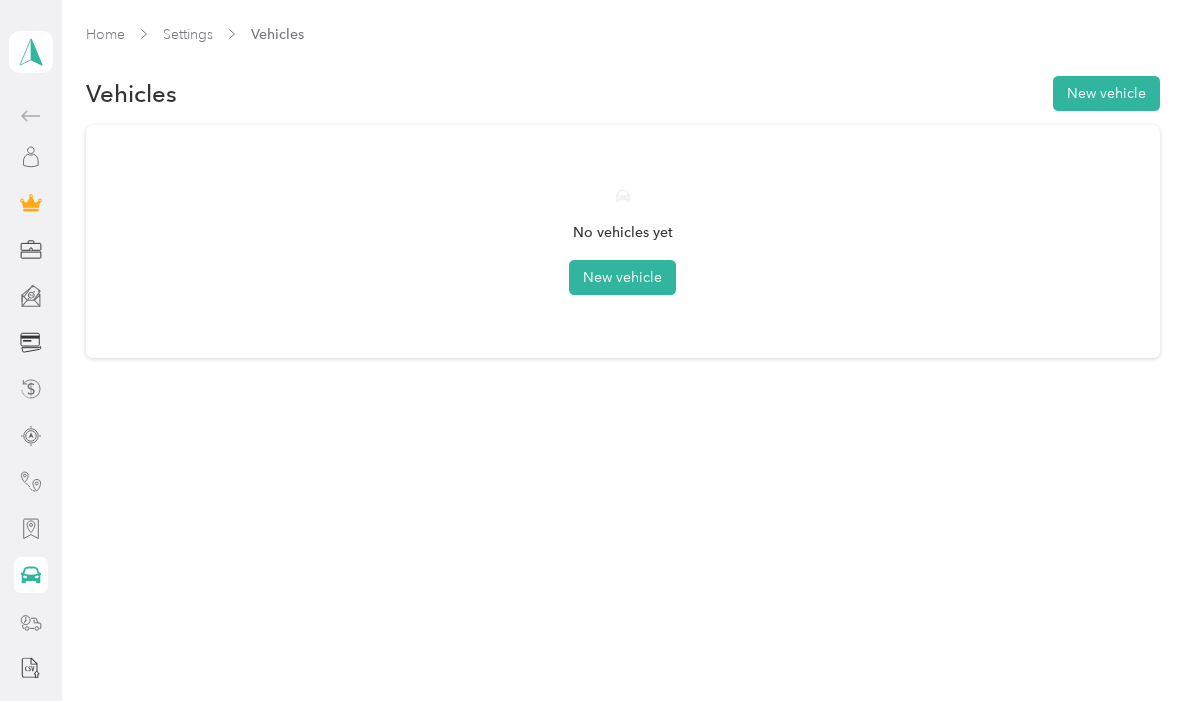 click 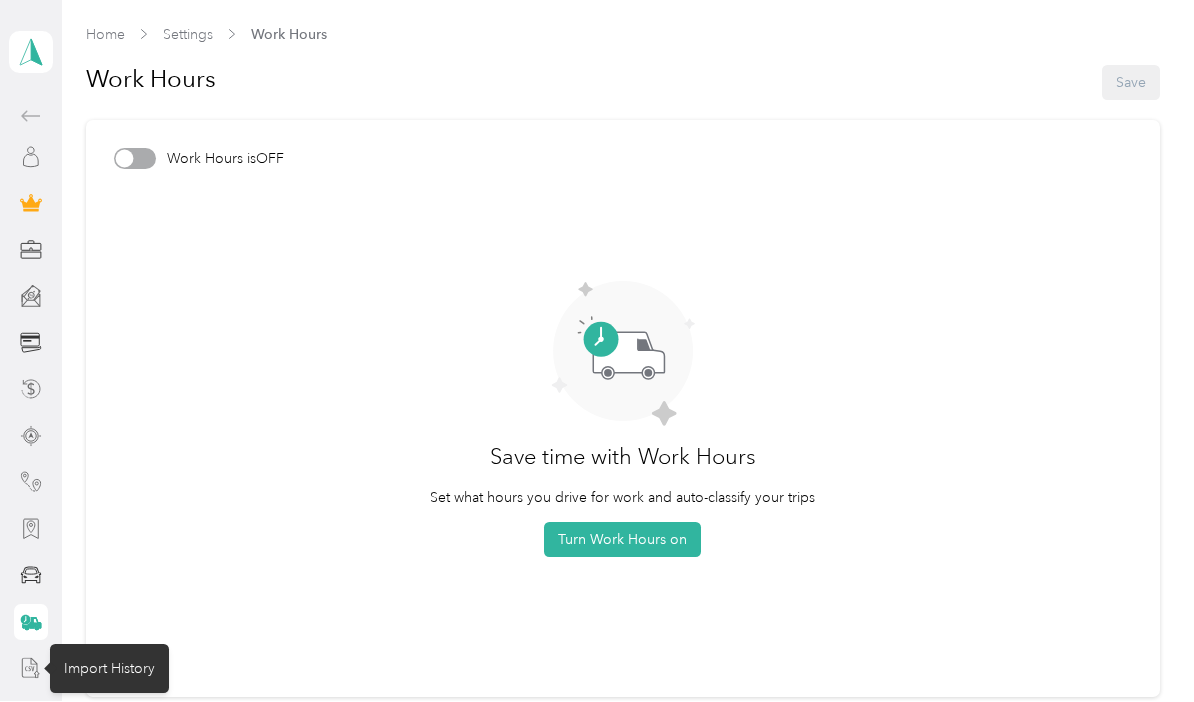click 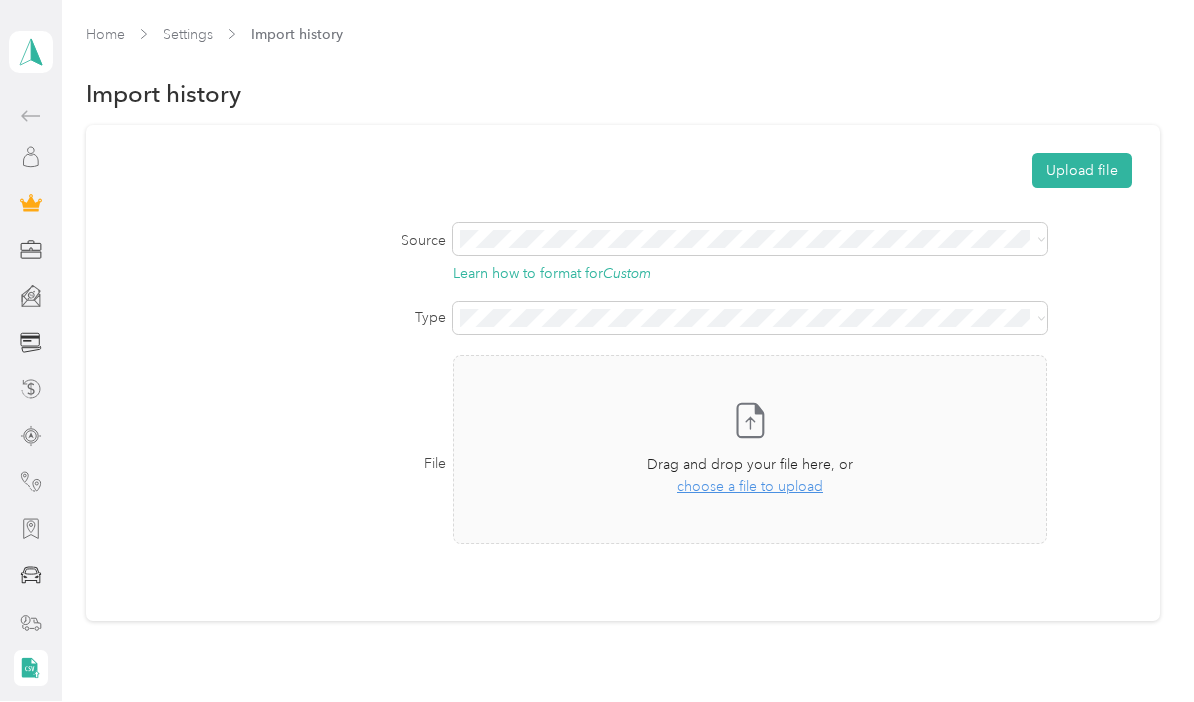 scroll, scrollTop: 0, scrollLeft: 0, axis: both 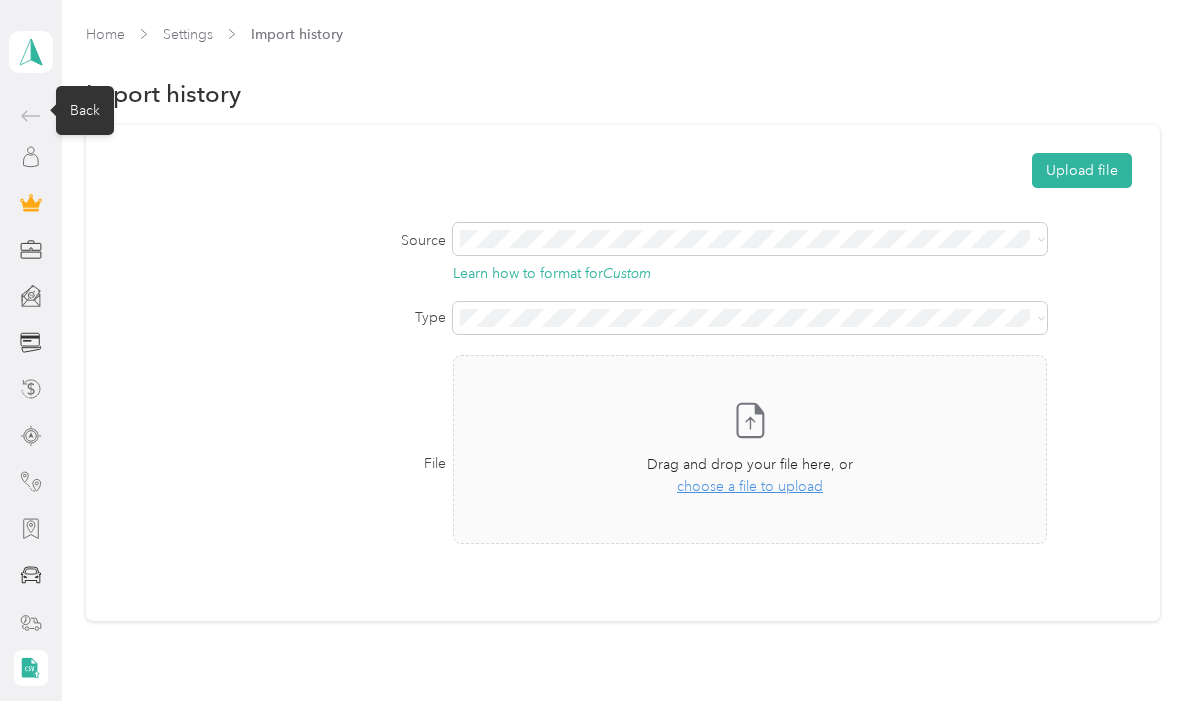 click 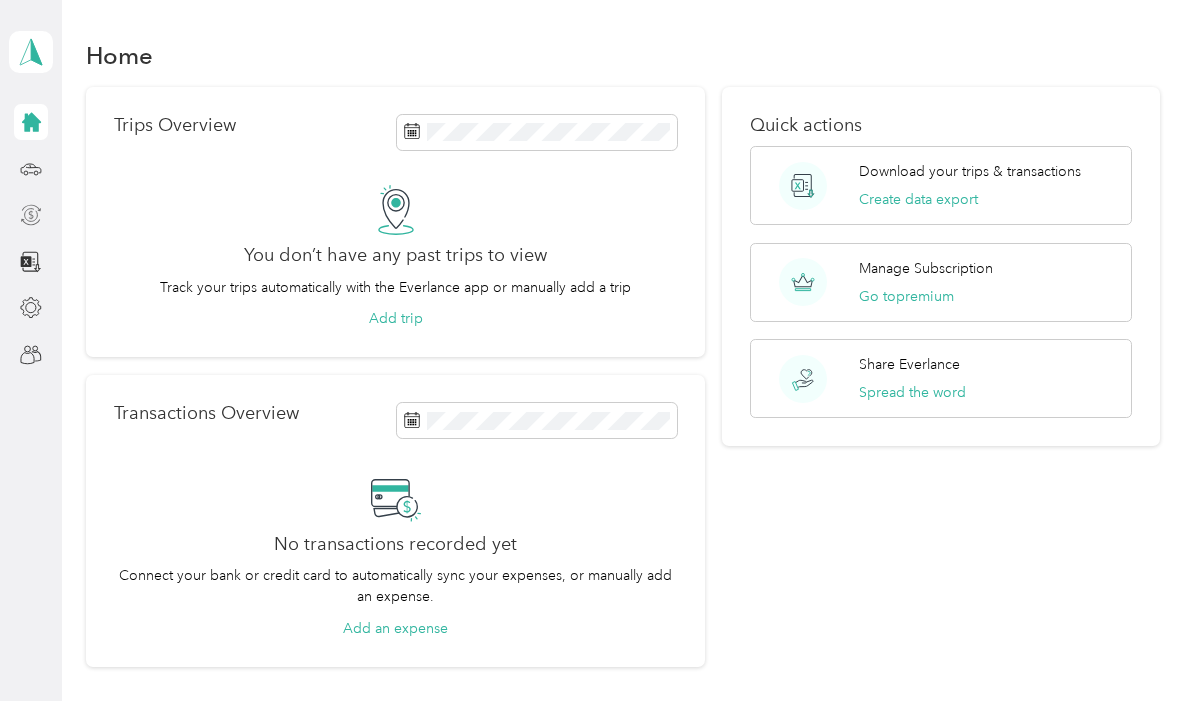 scroll, scrollTop: 0, scrollLeft: 0, axis: both 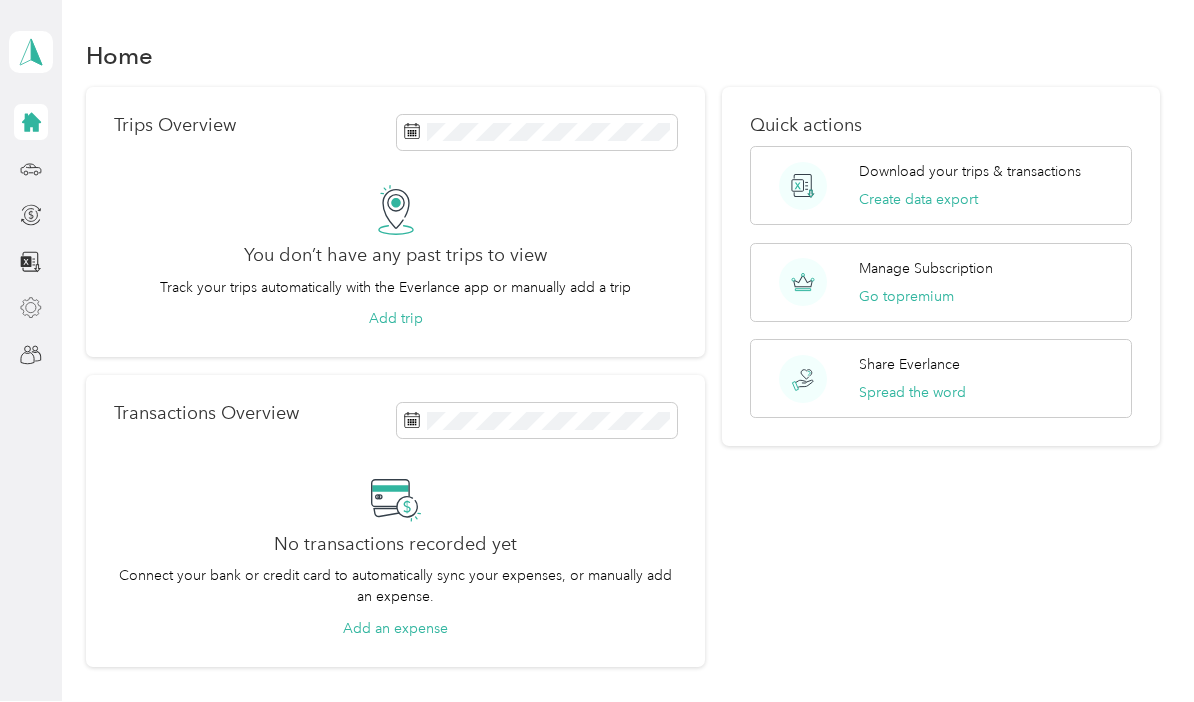 click 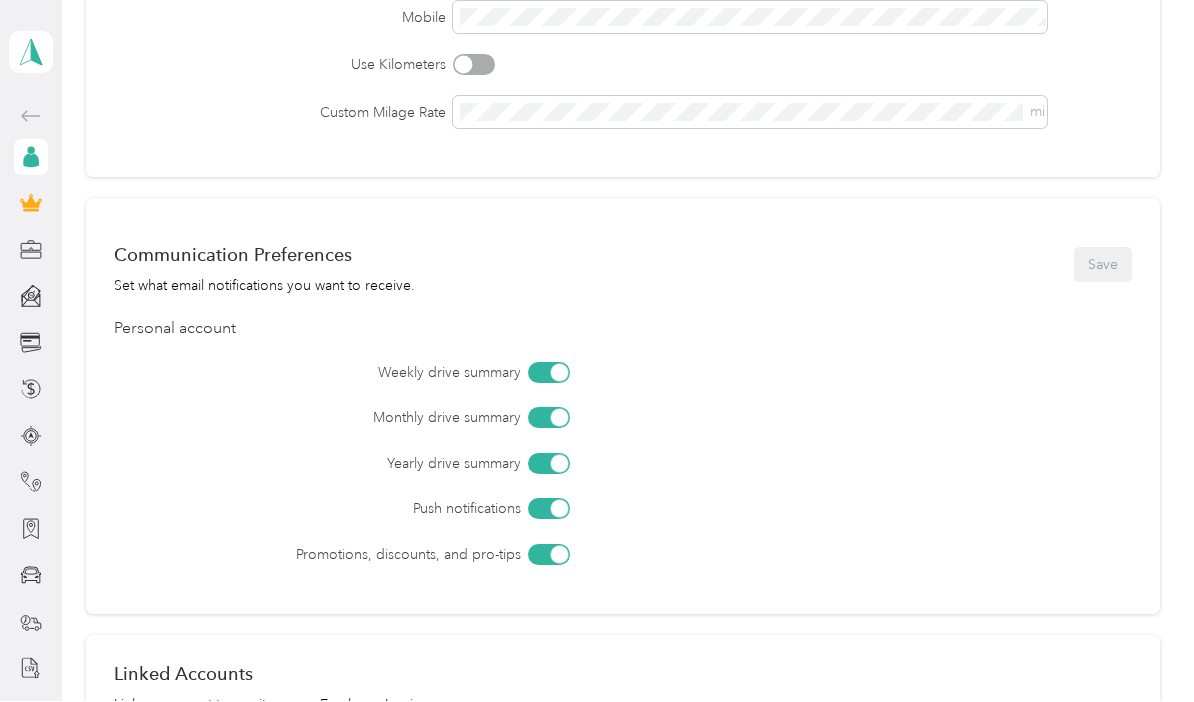 scroll, scrollTop: 647, scrollLeft: 0, axis: vertical 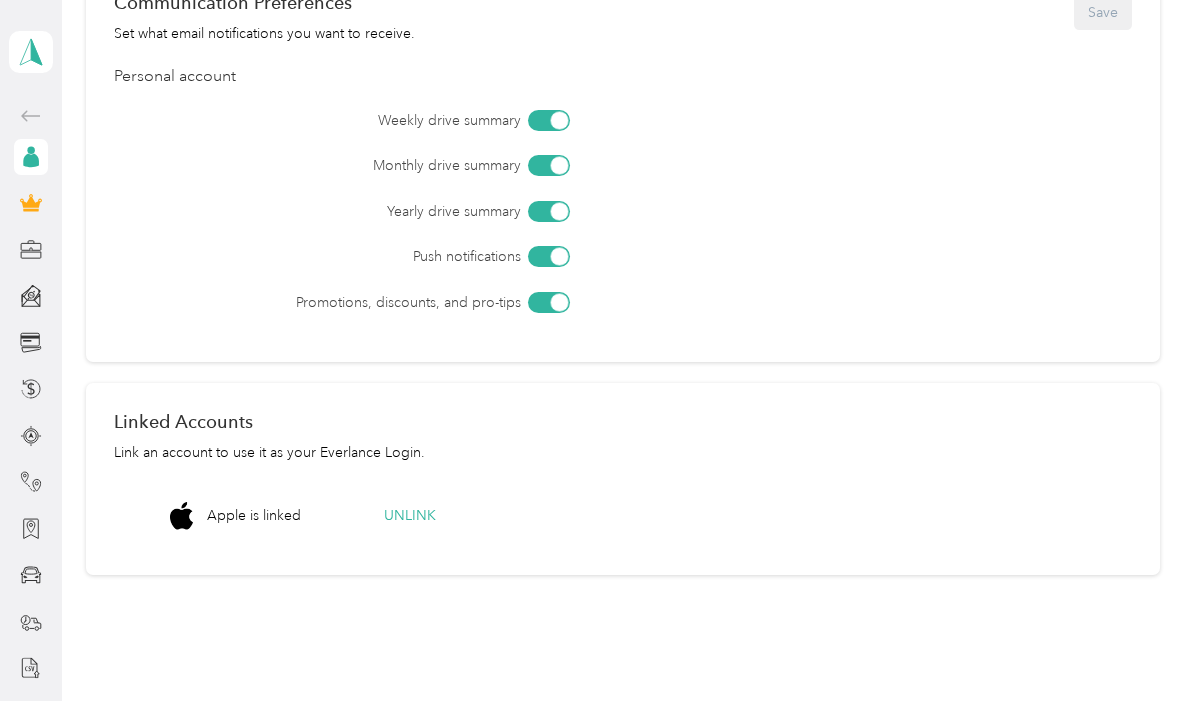 click on "Apple is linked" at bounding box center (254, 516) 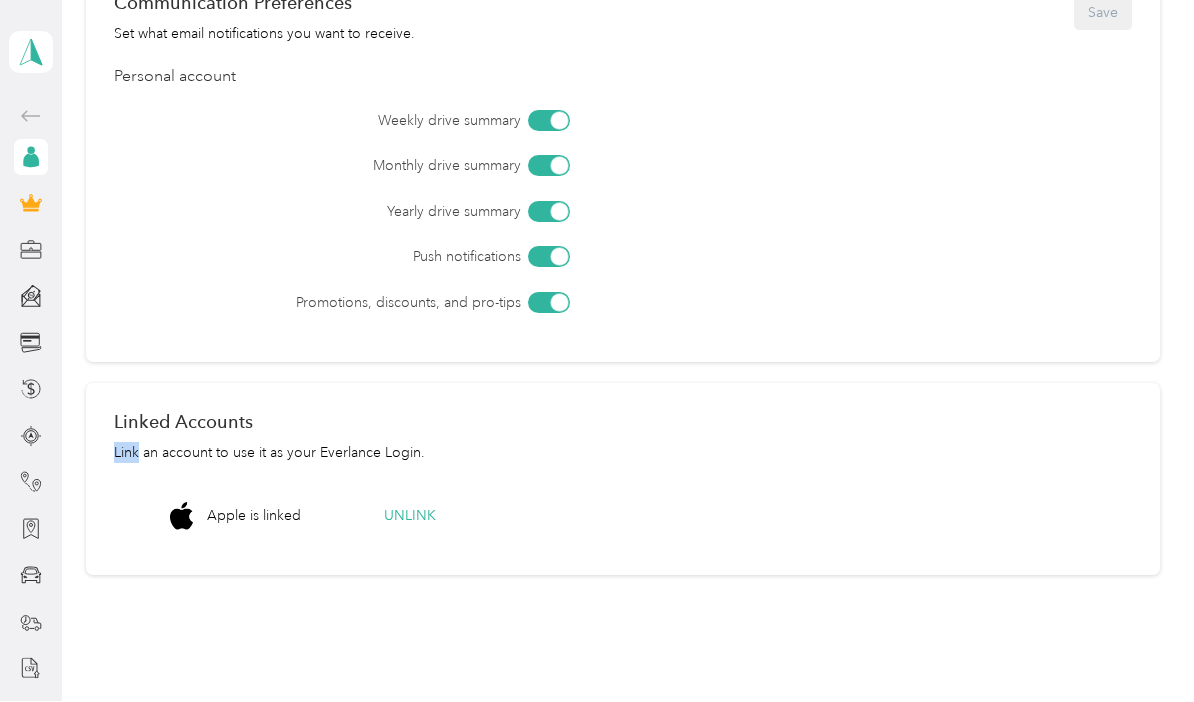 click on "Linked Accounts Link an account to use it as your Everlance Login. Apple is linked Unlink" at bounding box center [622, 480] 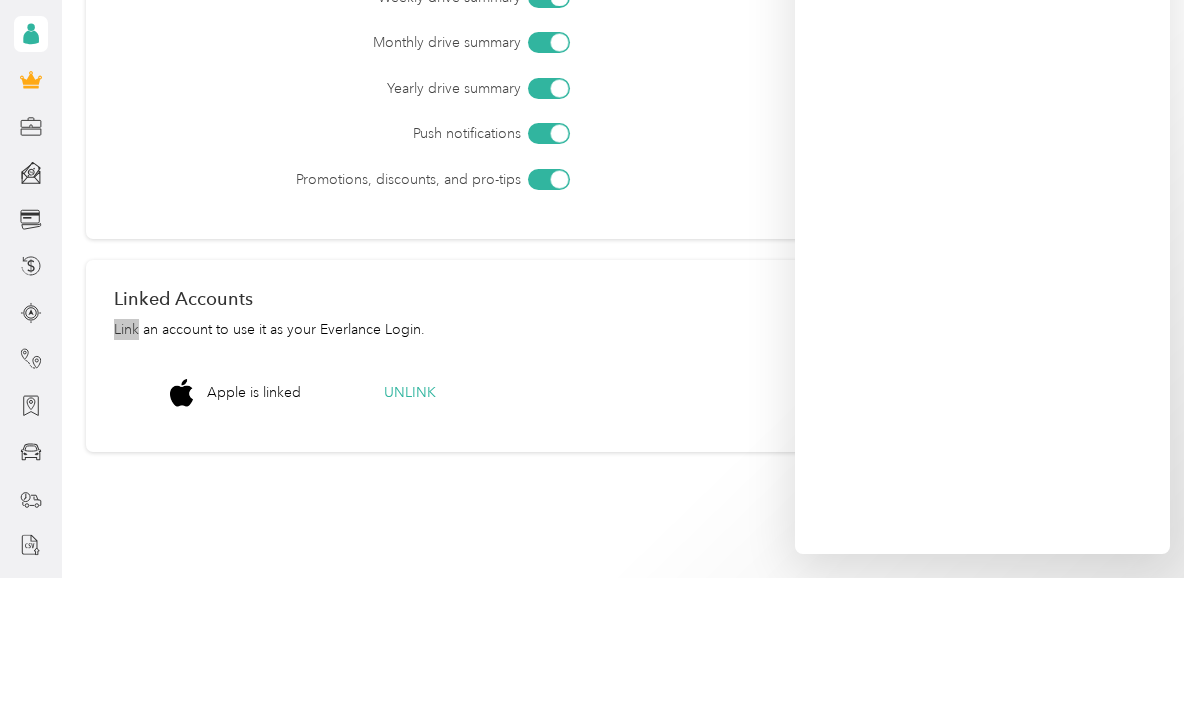 scroll, scrollTop: 84, scrollLeft: 0, axis: vertical 